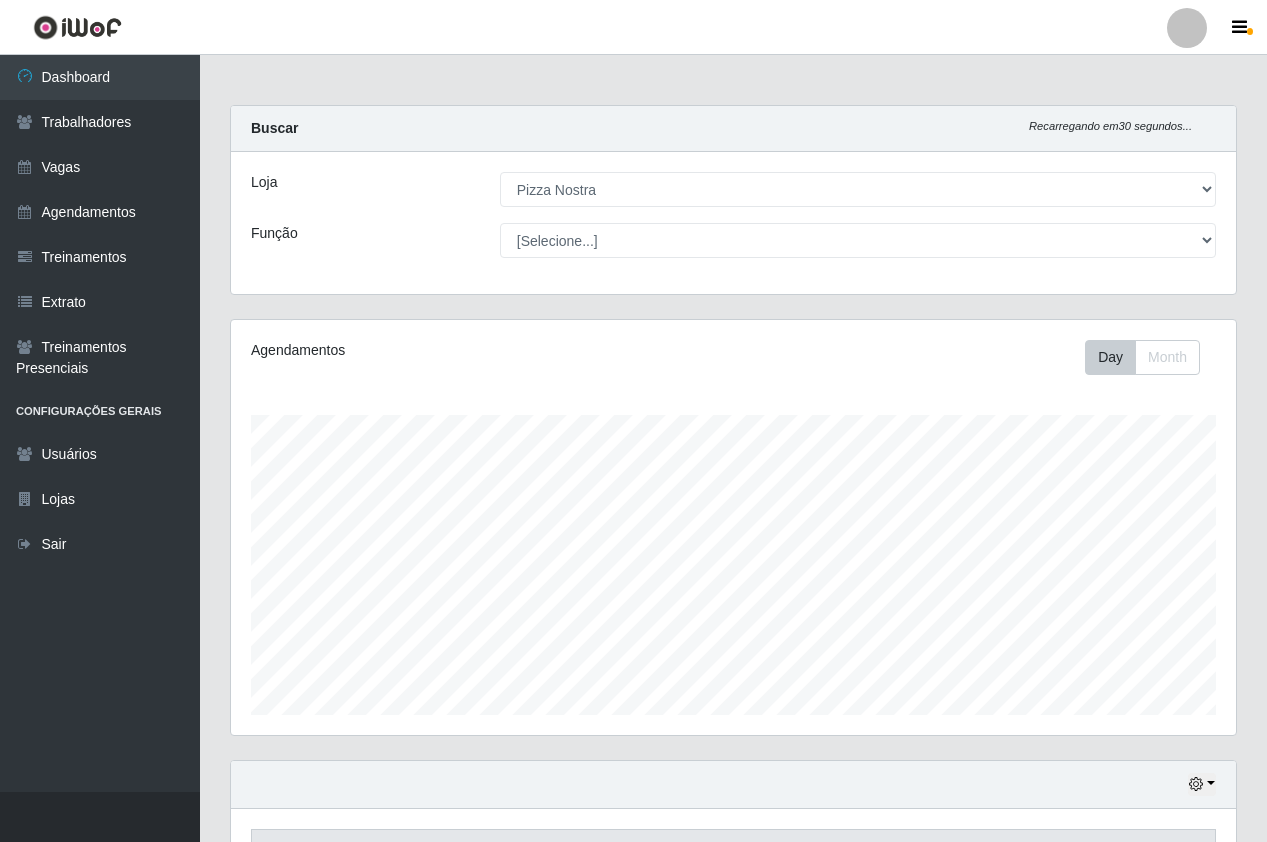 select on "337" 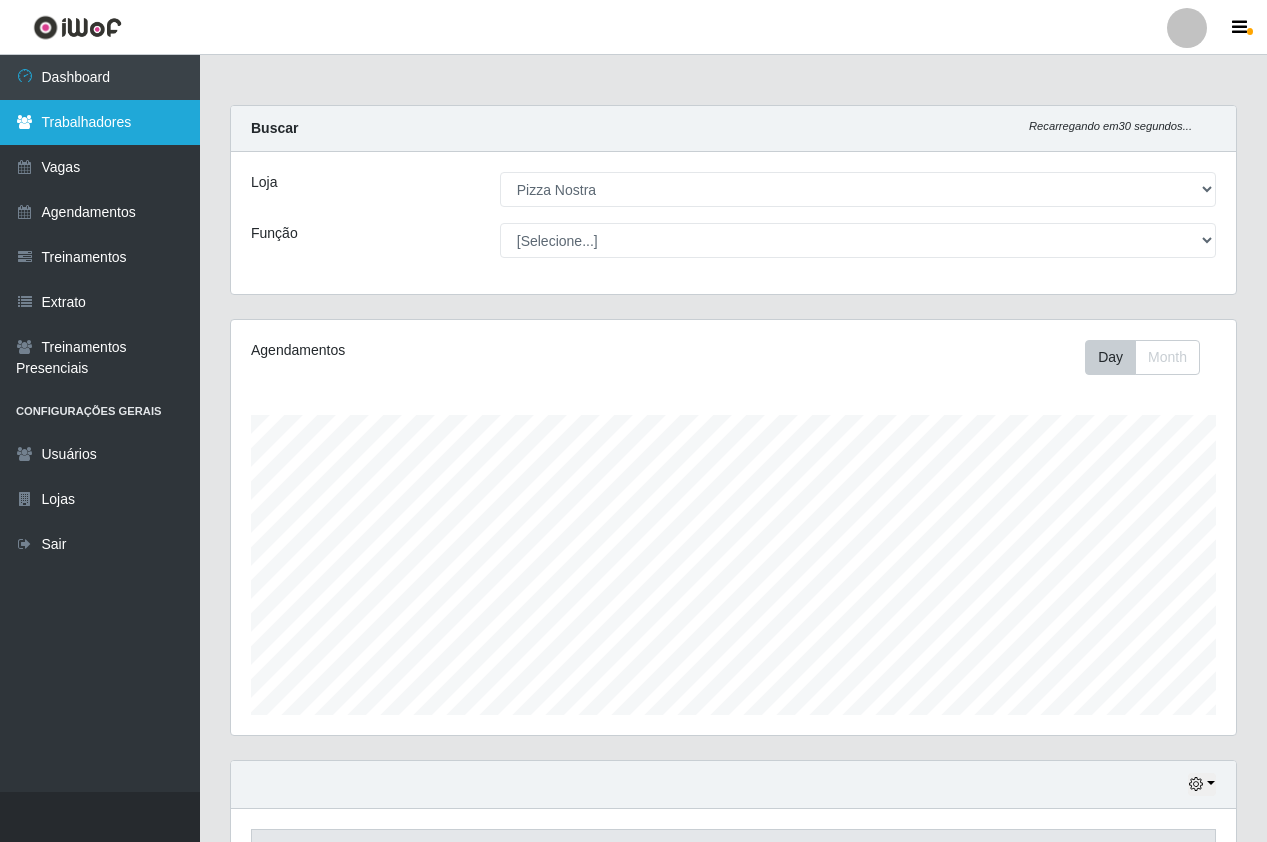 scroll, scrollTop: 755, scrollLeft: 0, axis: vertical 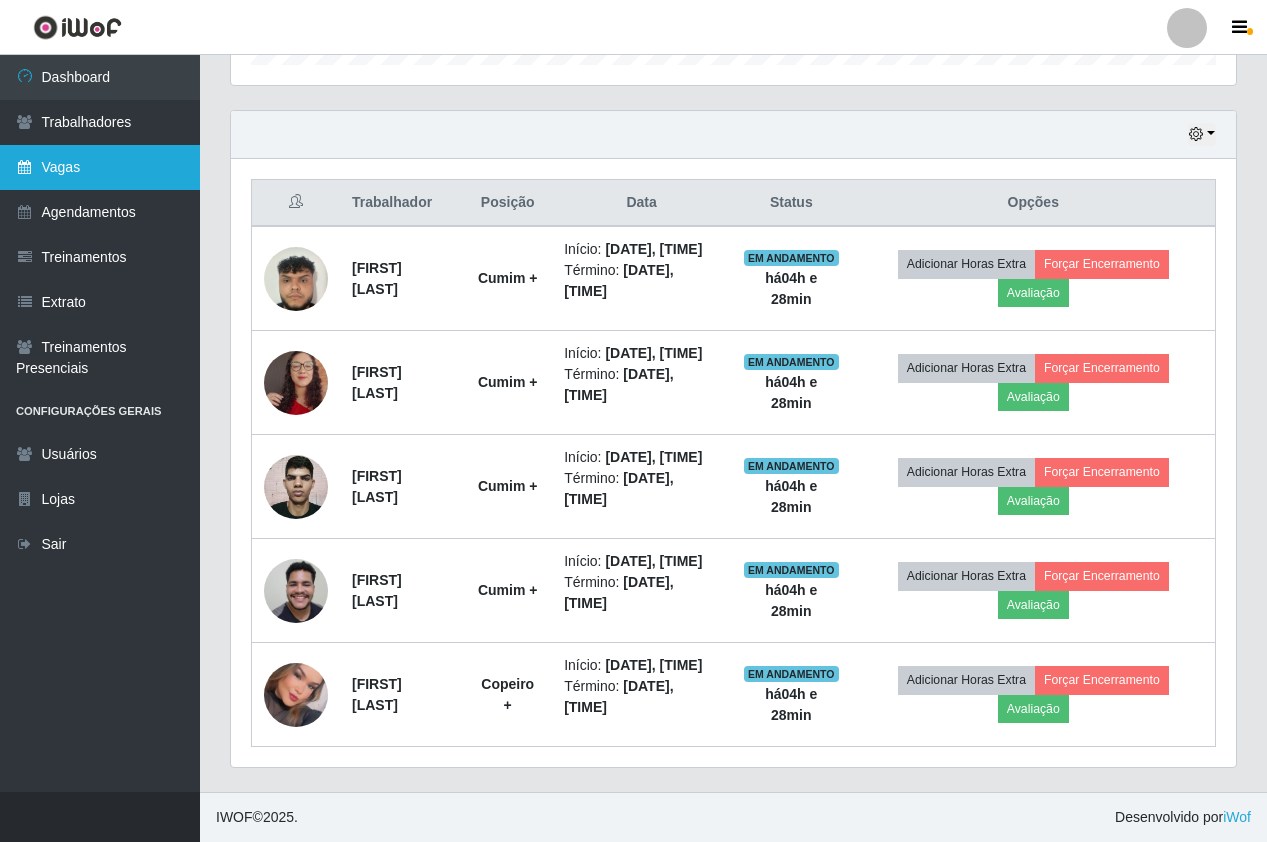click on "Vagas" at bounding box center (100, 167) 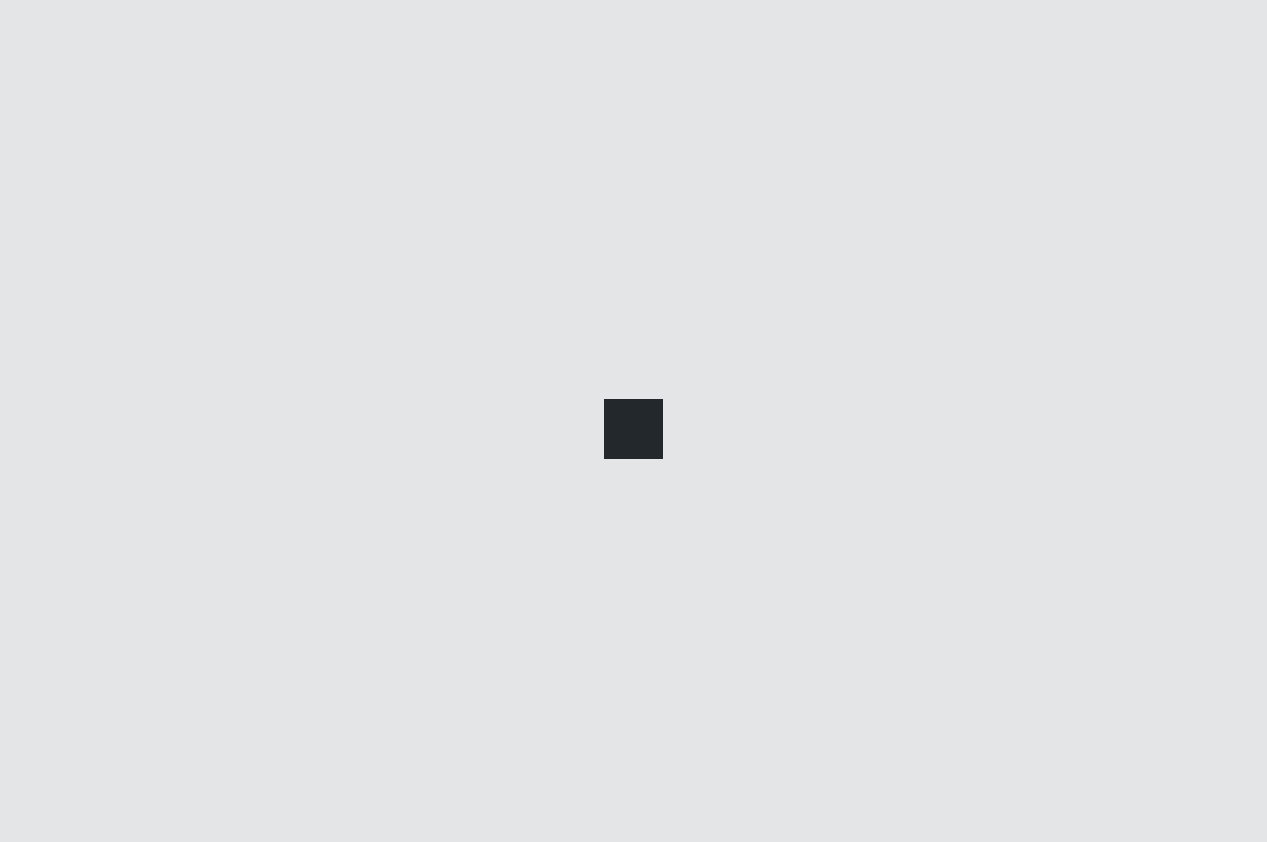 scroll, scrollTop: 0, scrollLeft: 0, axis: both 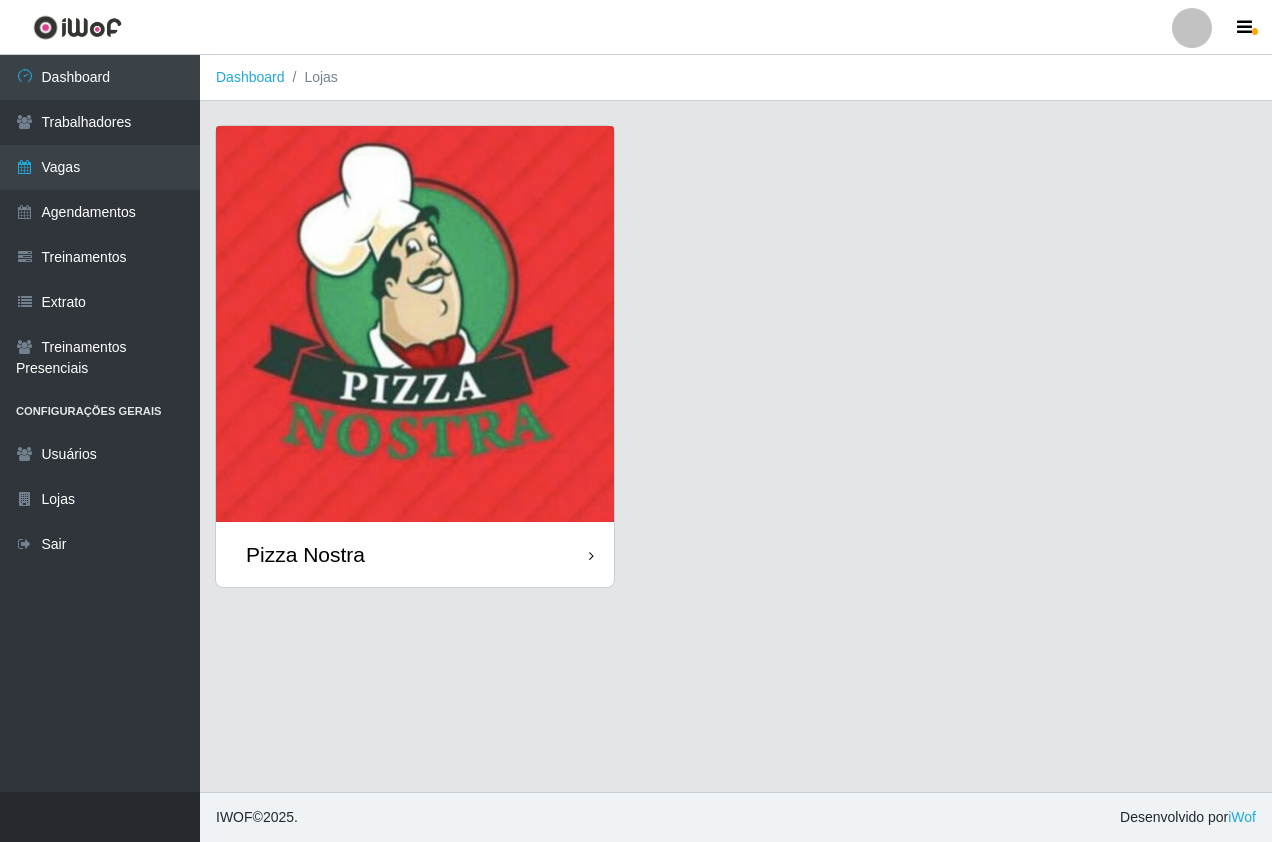 click at bounding box center [415, 324] 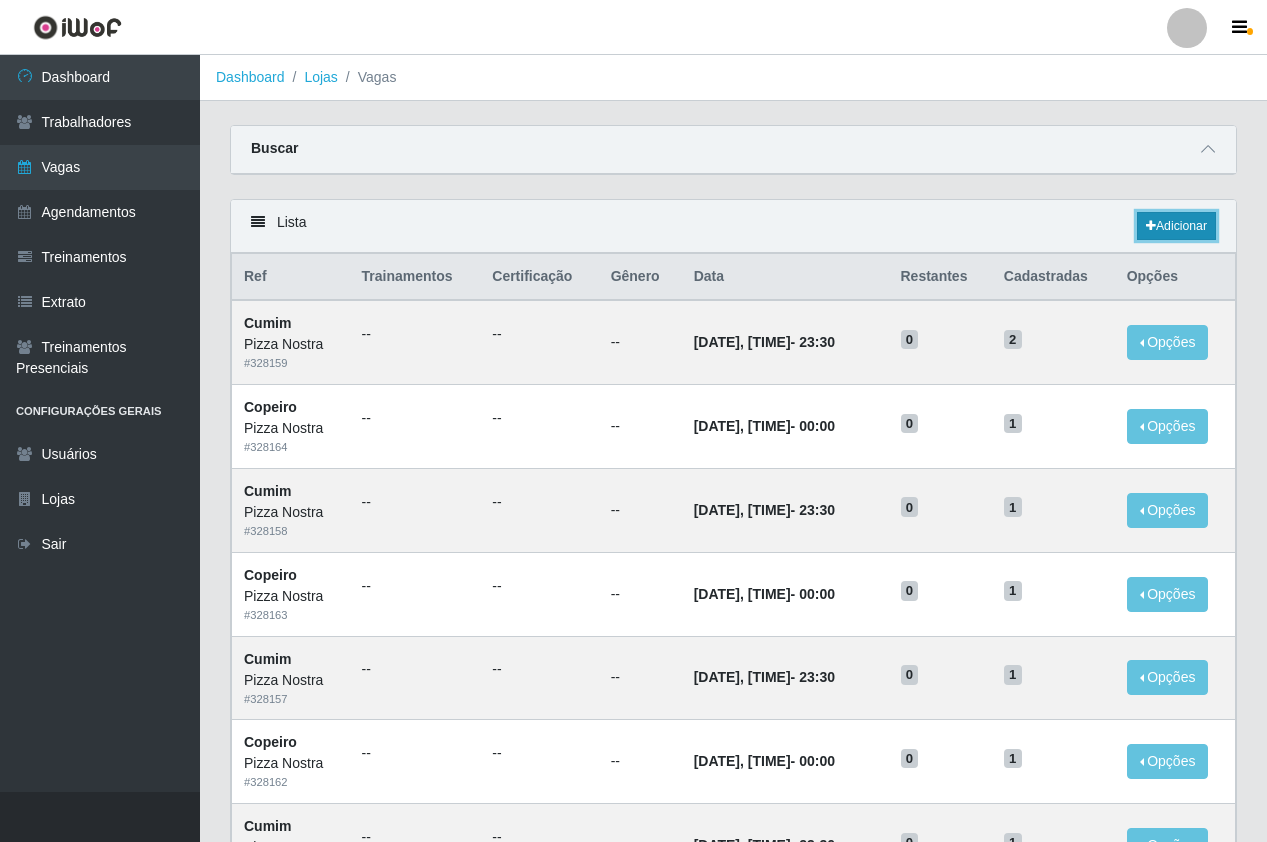 click at bounding box center (1151, 226) 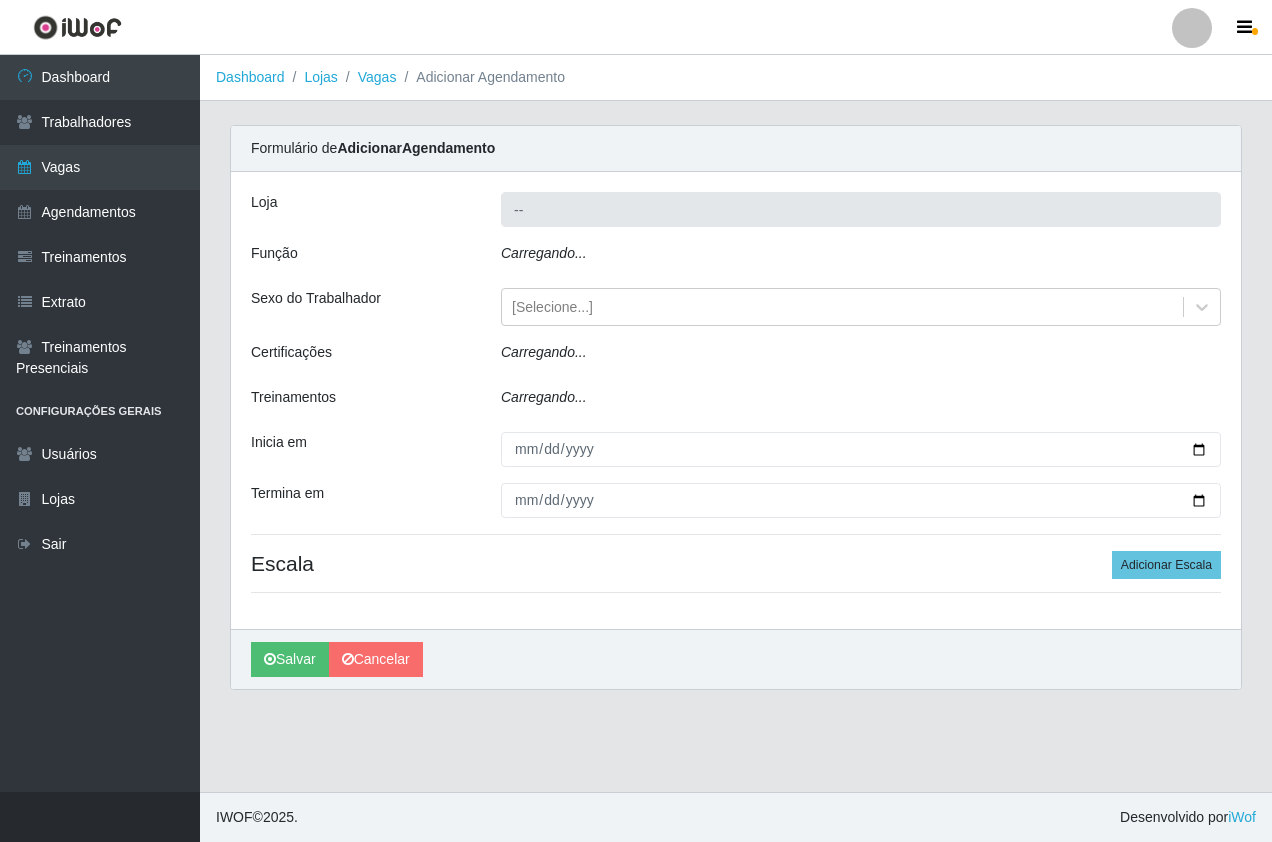 type on "Pizza Nostra" 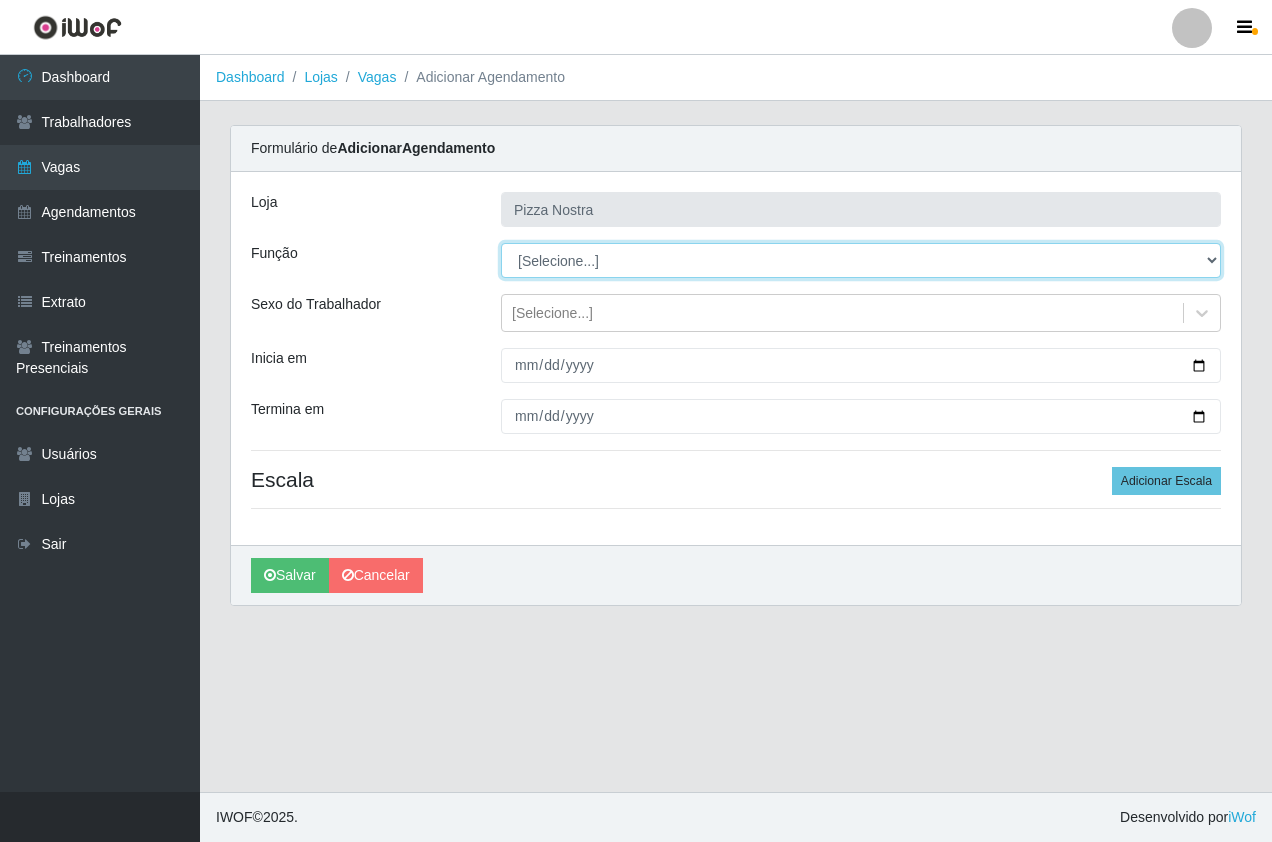 click on "[Selecione...] ASG ASG + ASG ++ Auxiliar de Cozinha Auxiliar de Cozinha + Auxiliar de Cozinha ++ Copeiro Copeiro + Copeiro ++ Cumim Cumim + Cumim ++ Garçom Garçom + Garçom ++" at bounding box center (861, 260) 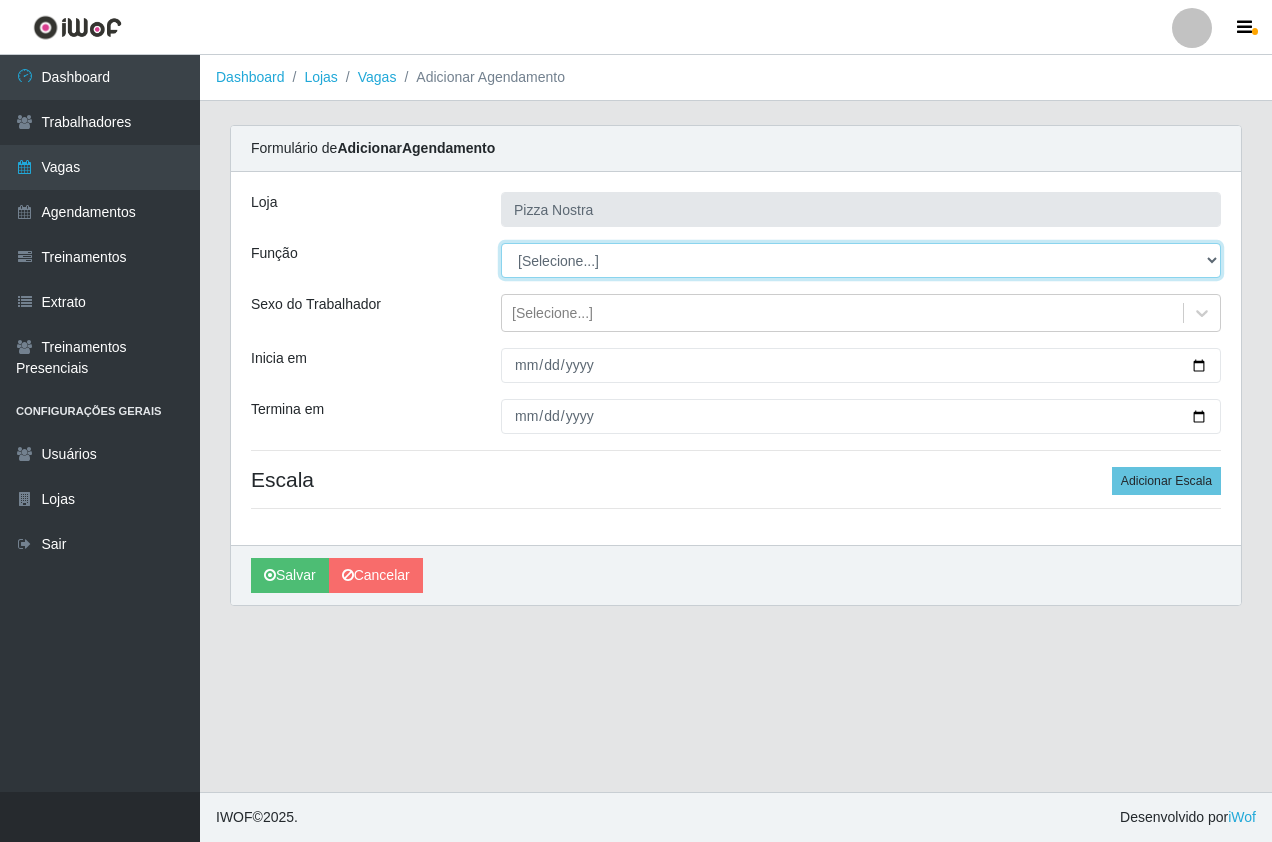 select on "17" 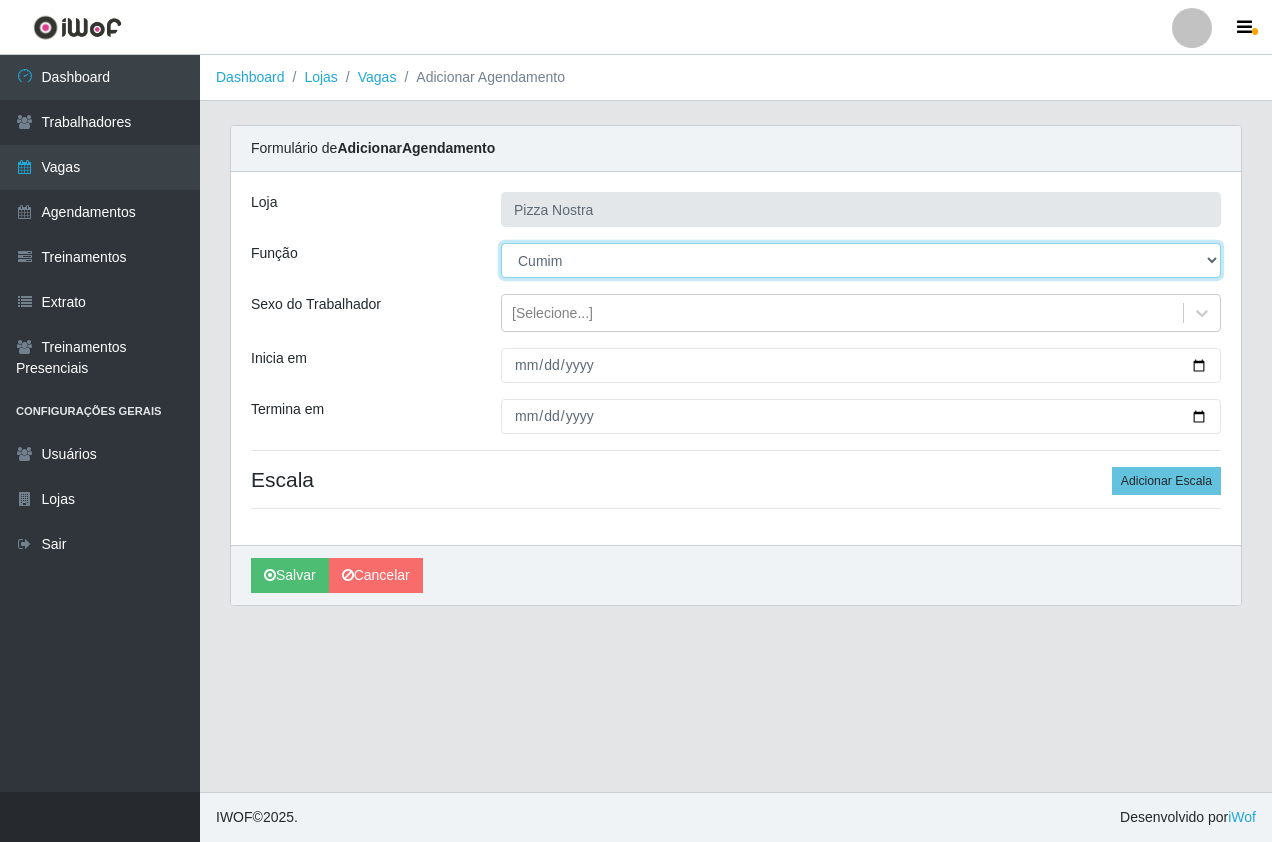 click on "[Selecione...] ASG ASG + ASG ++ Auxiliar de Cozinha Auxiliar de Cozinha + Auxiliar de Cozinha ++ Copeiro Copeiro + Copeiro ++ Cumim Cumim + Cumim ++ Garçom Garçom + Garçom ++" at bounding box center [861, 260] 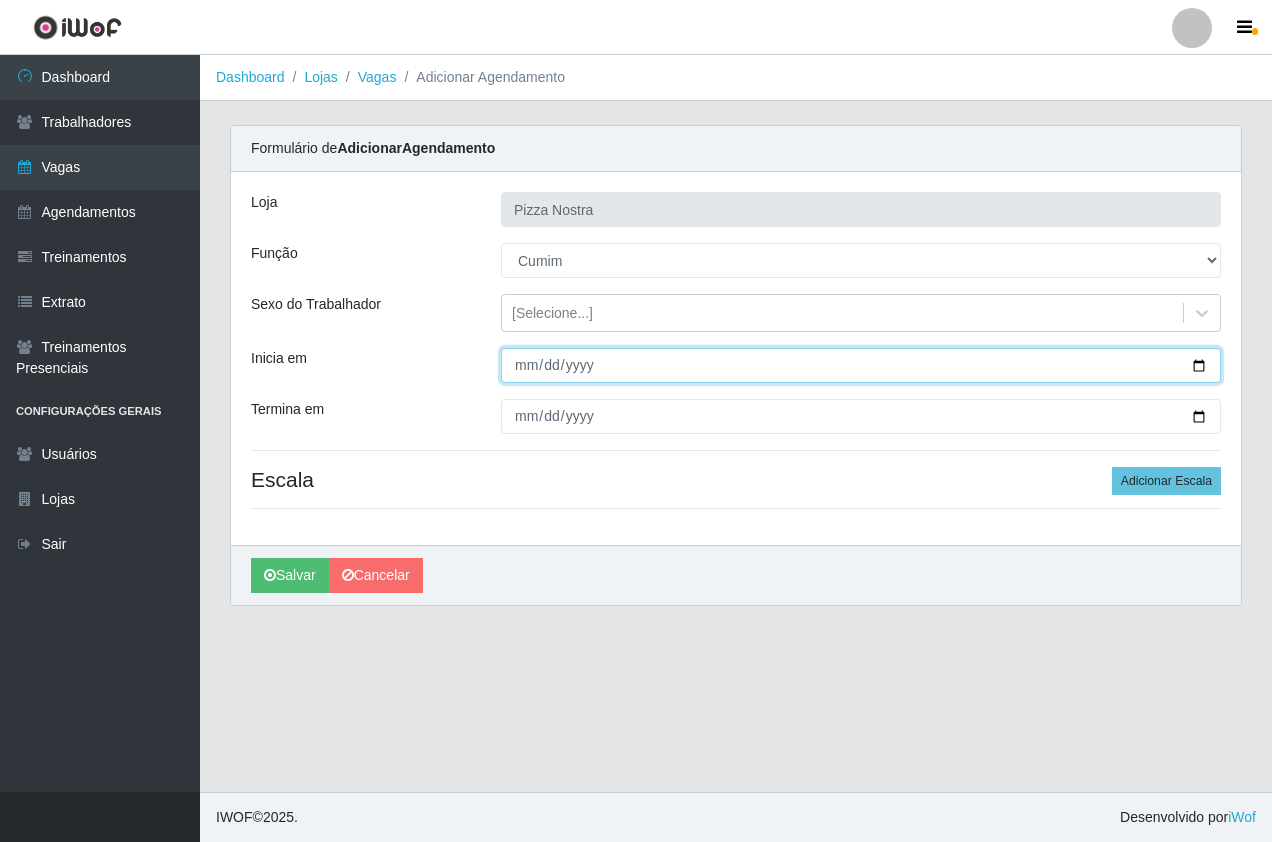 click on "Inicia em" at bounding box center [861, 365] 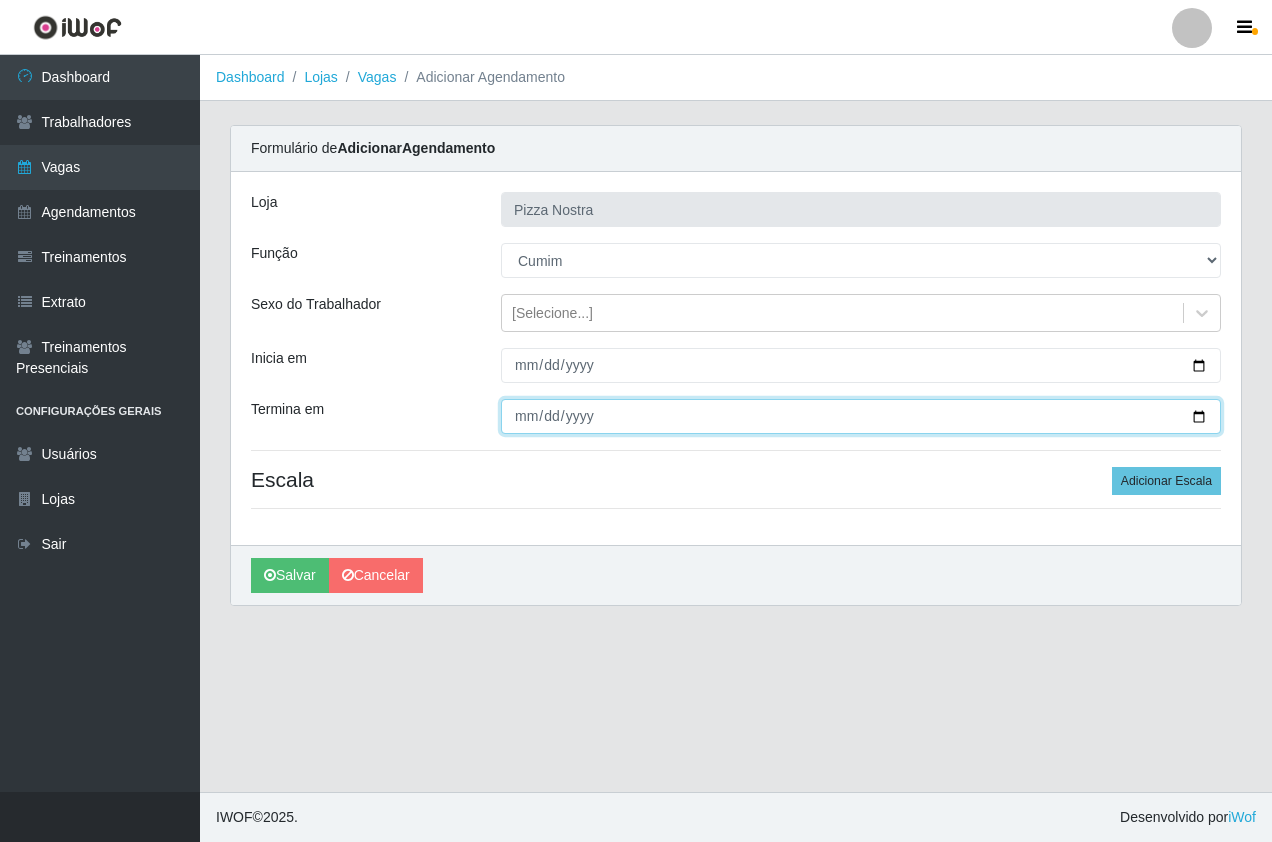 click on "Termina em" at bounding box center (861, 416) 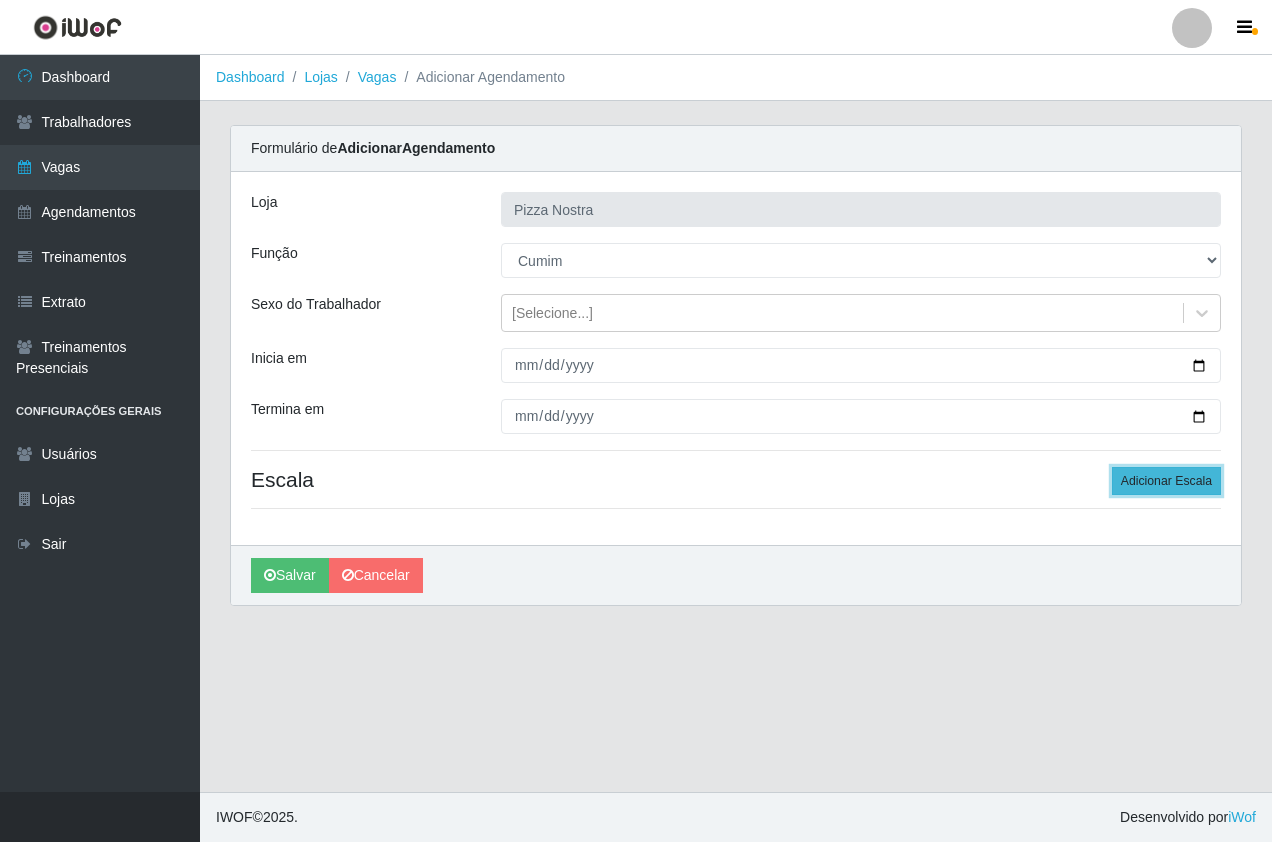 click on "Adicionar Escala" at bounding box center (1166, 481) 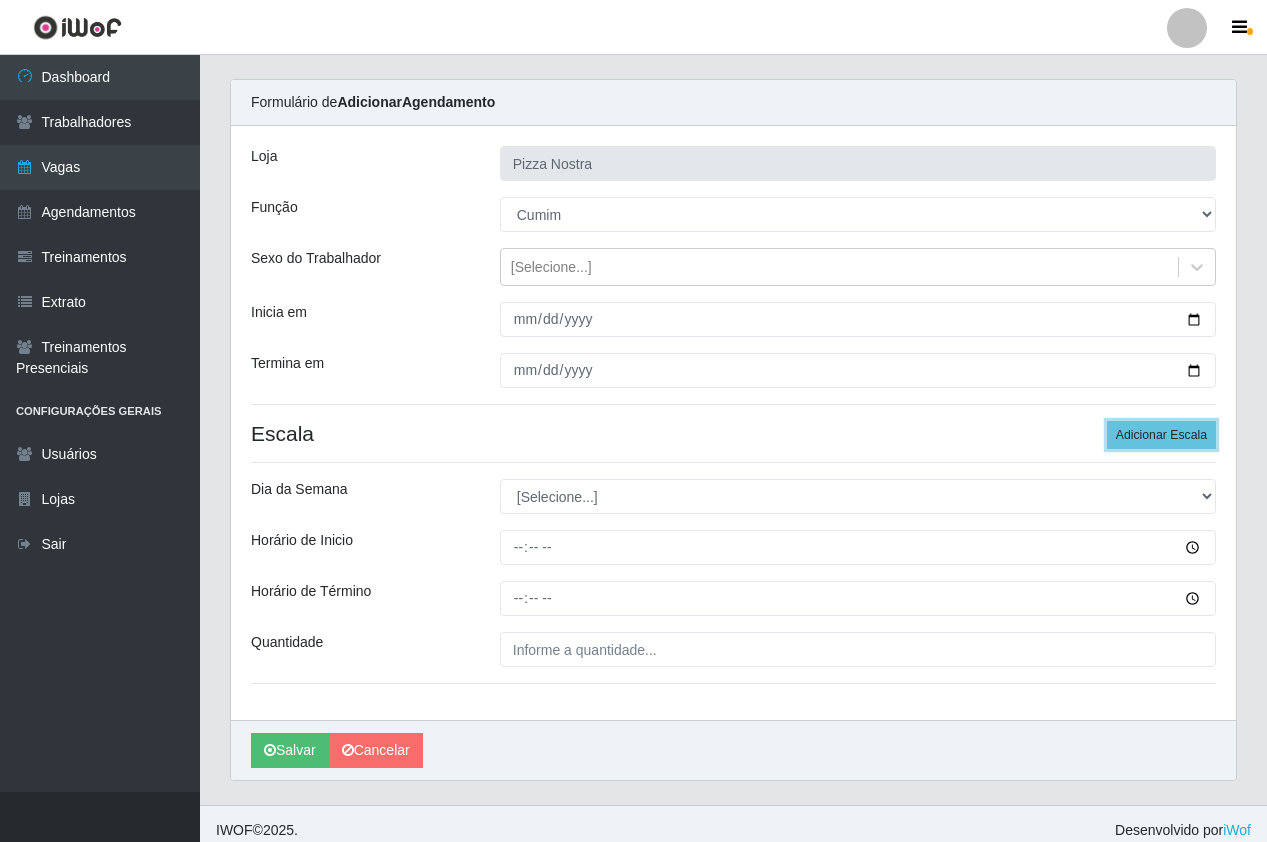 scroll, scrollTop: 59, scrollLeft: 0, axis: vertical 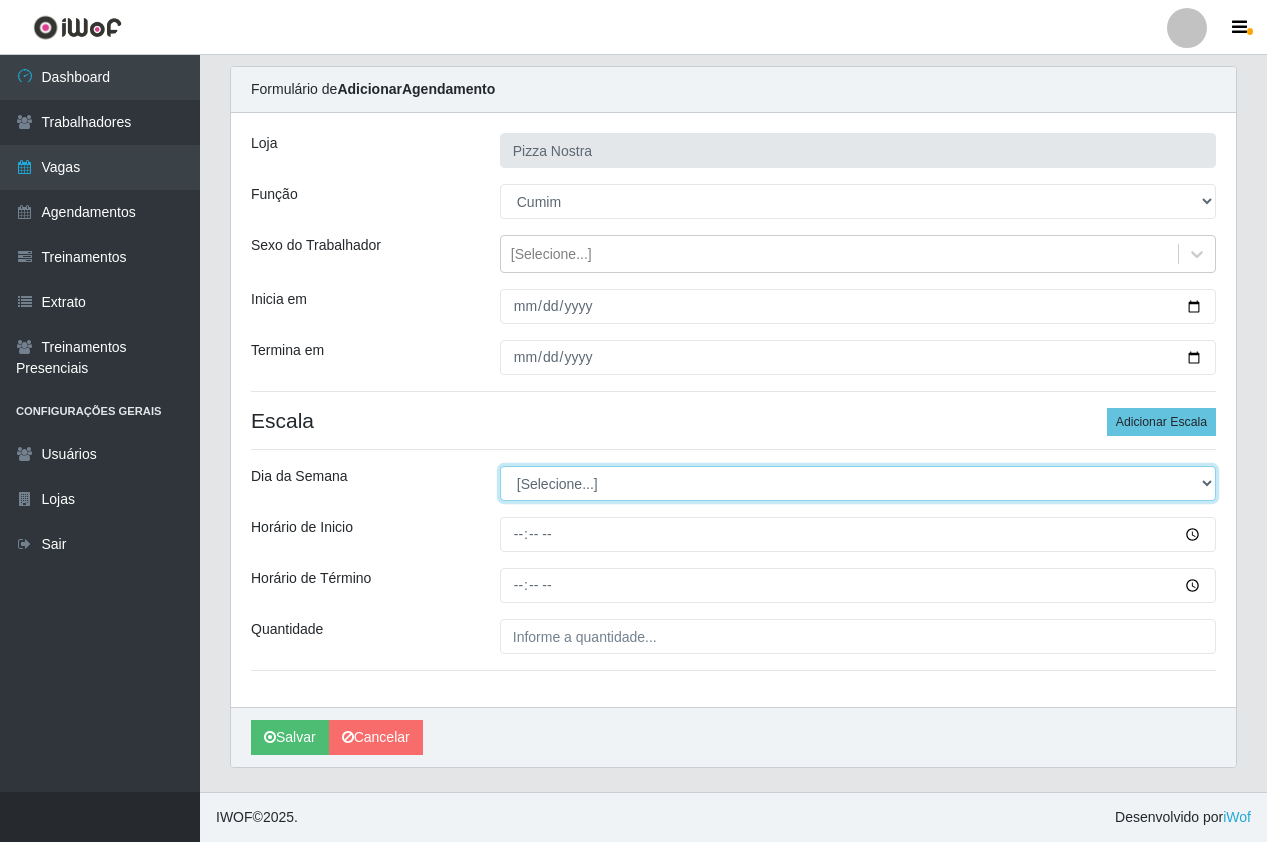 click on "[Selecione...] Segunda Terça Quarta Quinta Sexta Sábado Domingo" at bounding box center [858, 483] 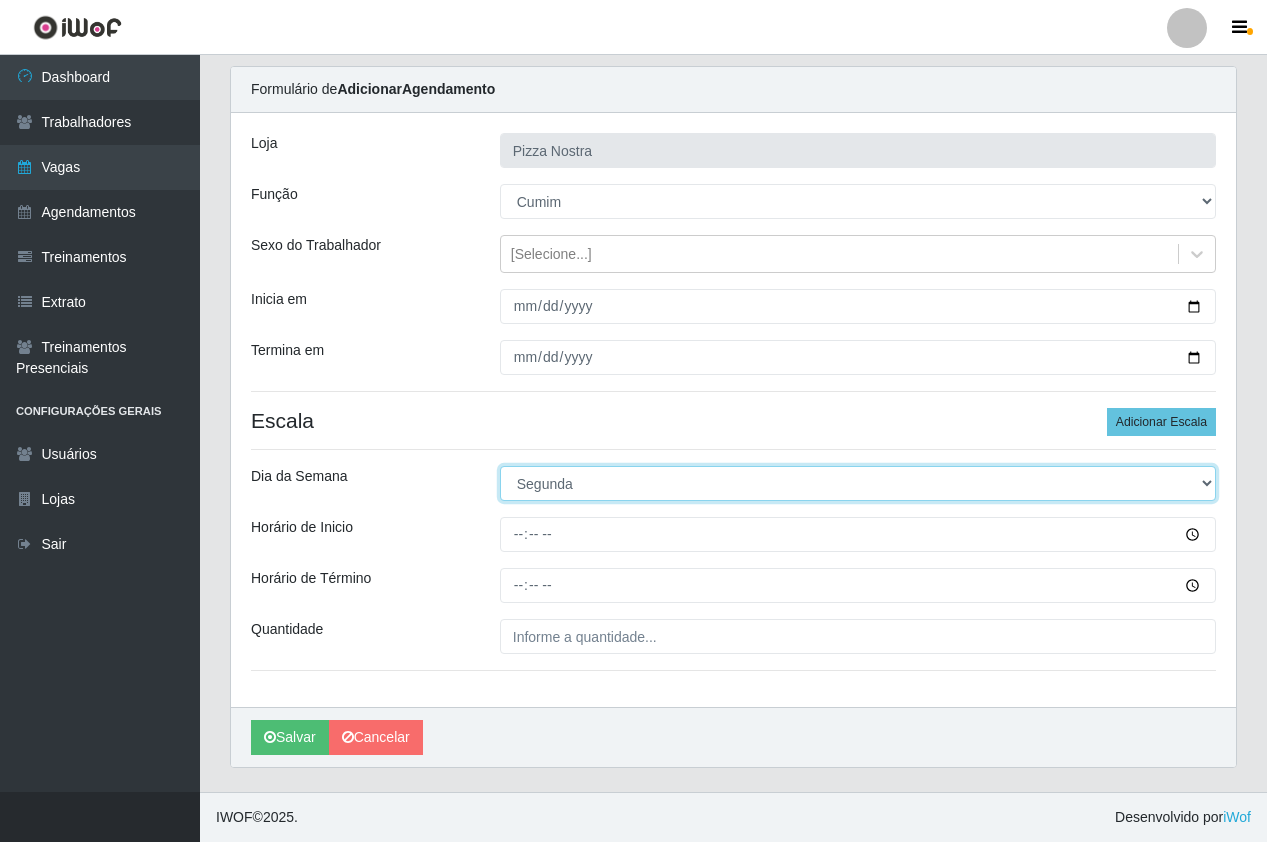click on "[Selecione...] Segunda Terça Quarta Quinta Sexta Sábado Domingo" at bounding box center (858, 483) 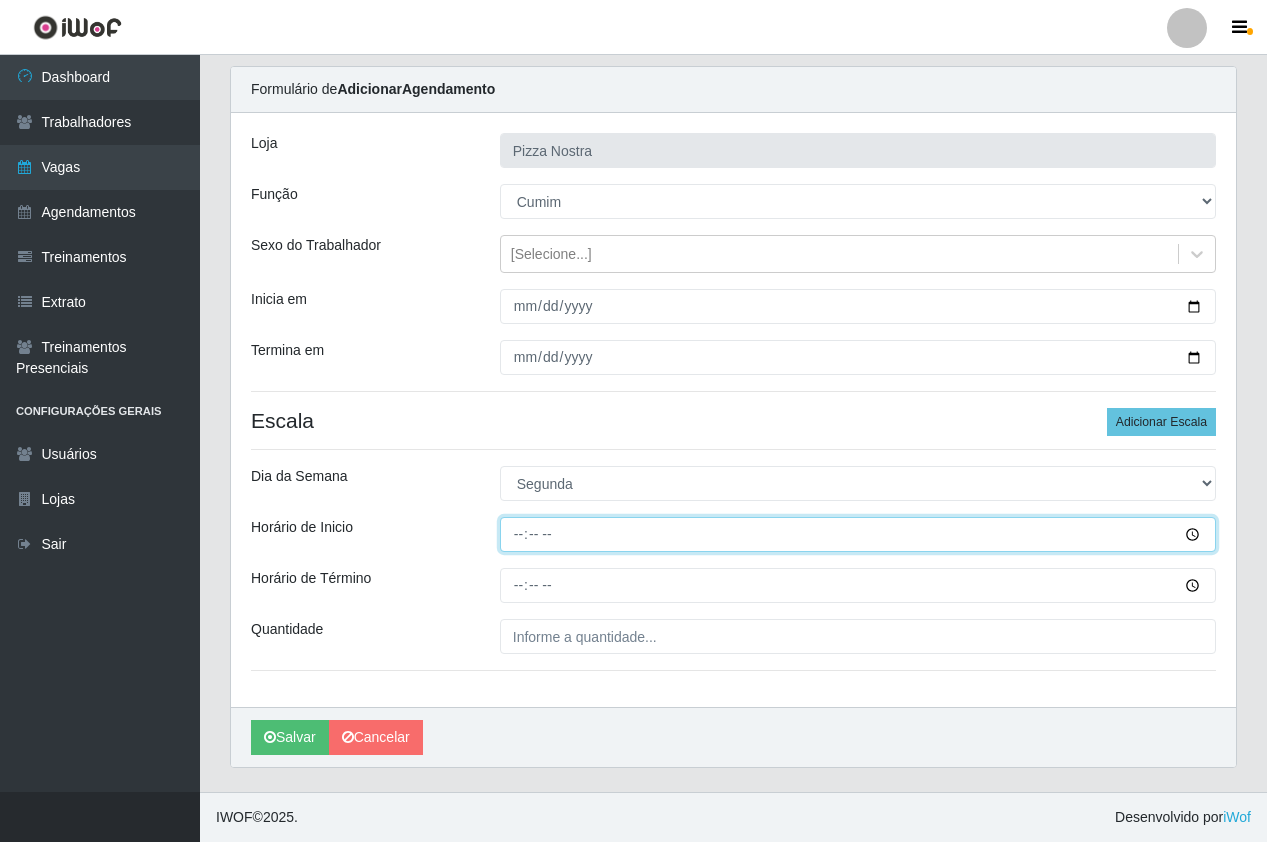 click on "Horário de Inicio" at bounding box center [858, 534] 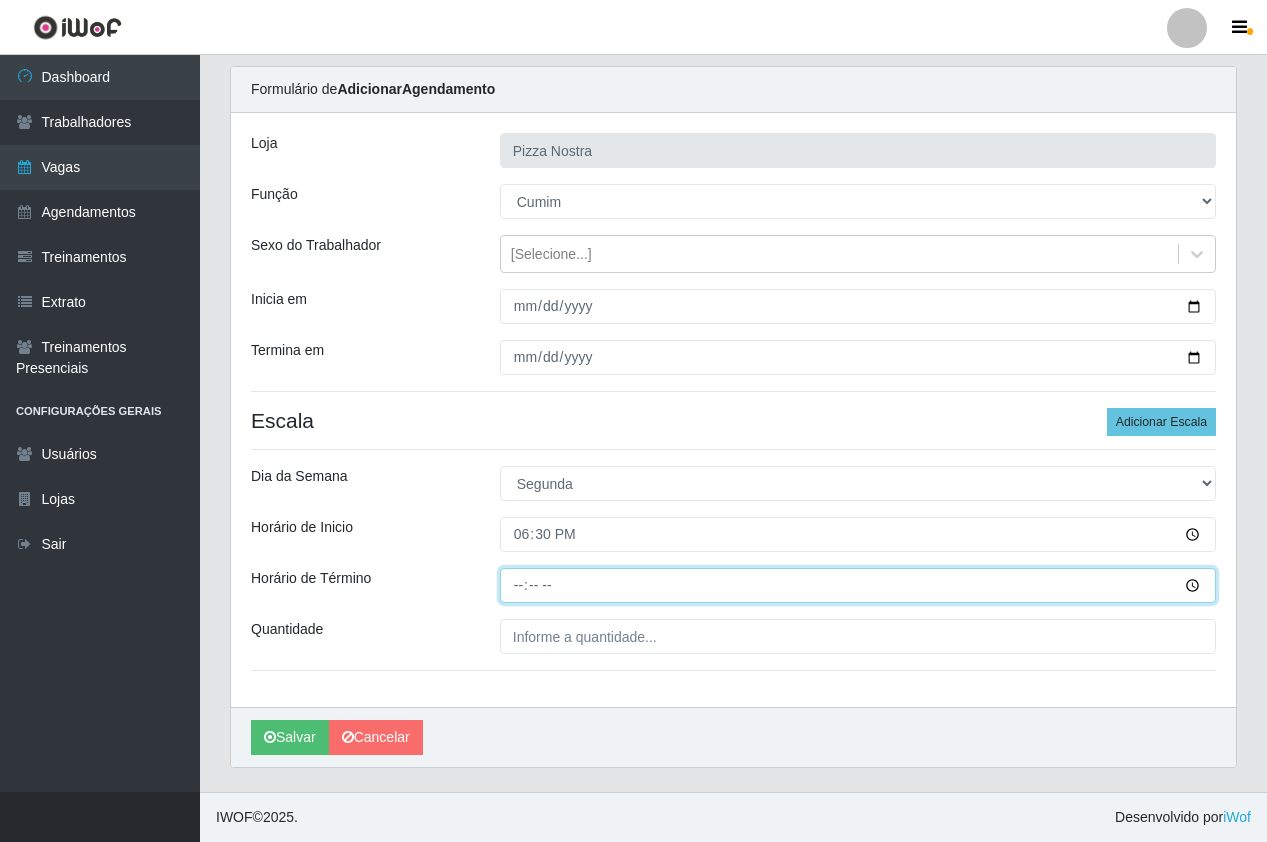 click on "Horário de Término" at bounding box center [858, 585] 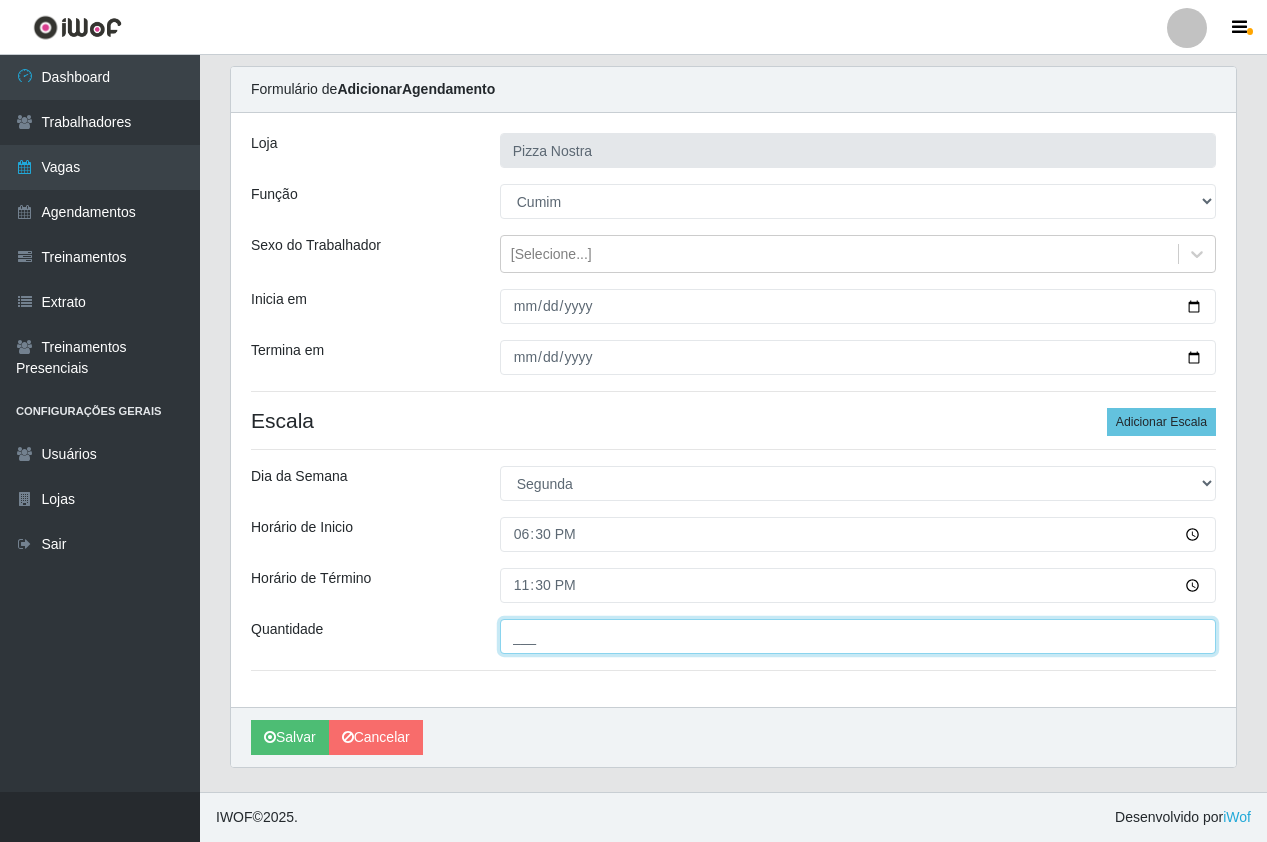 click on "___" at bounding box center (858, 636) 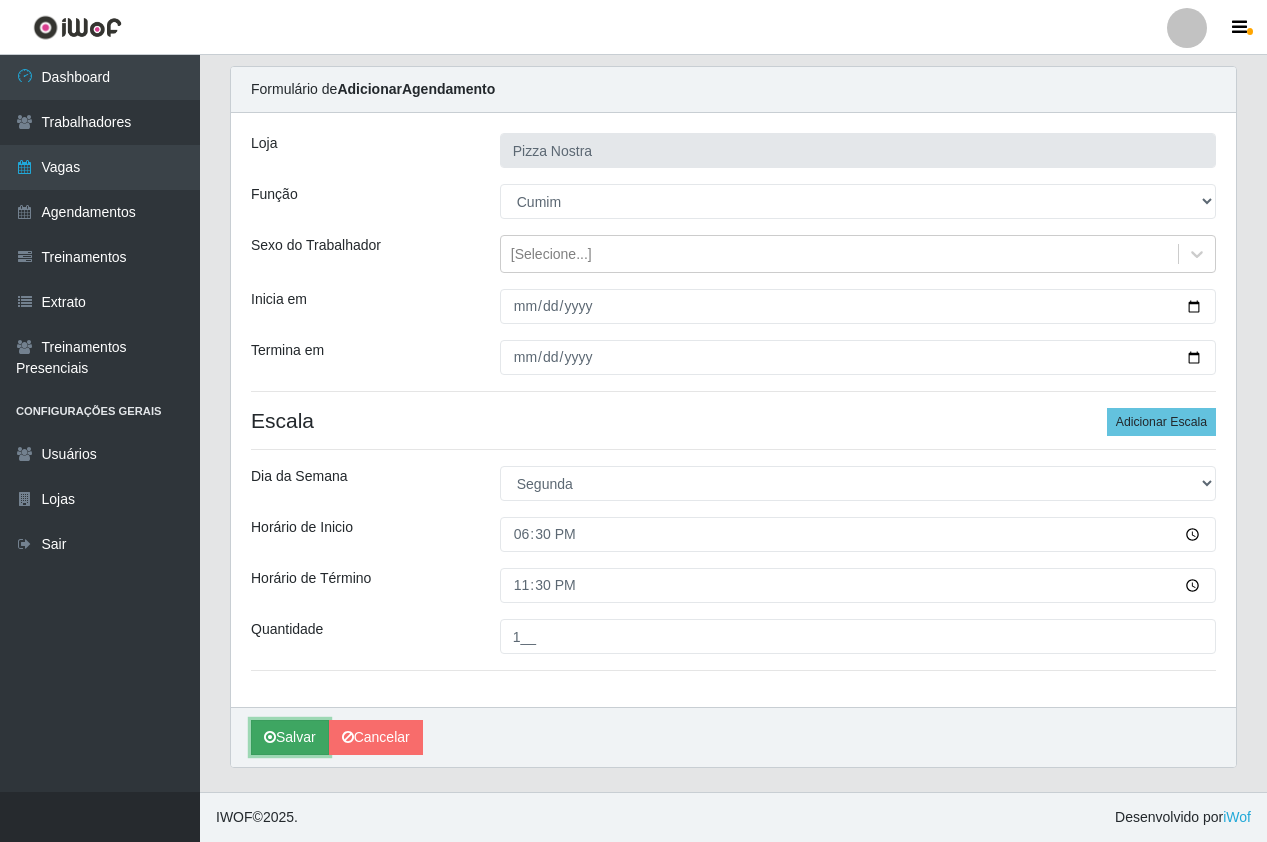 click on "Salvar" at bounding box center (290, 737) 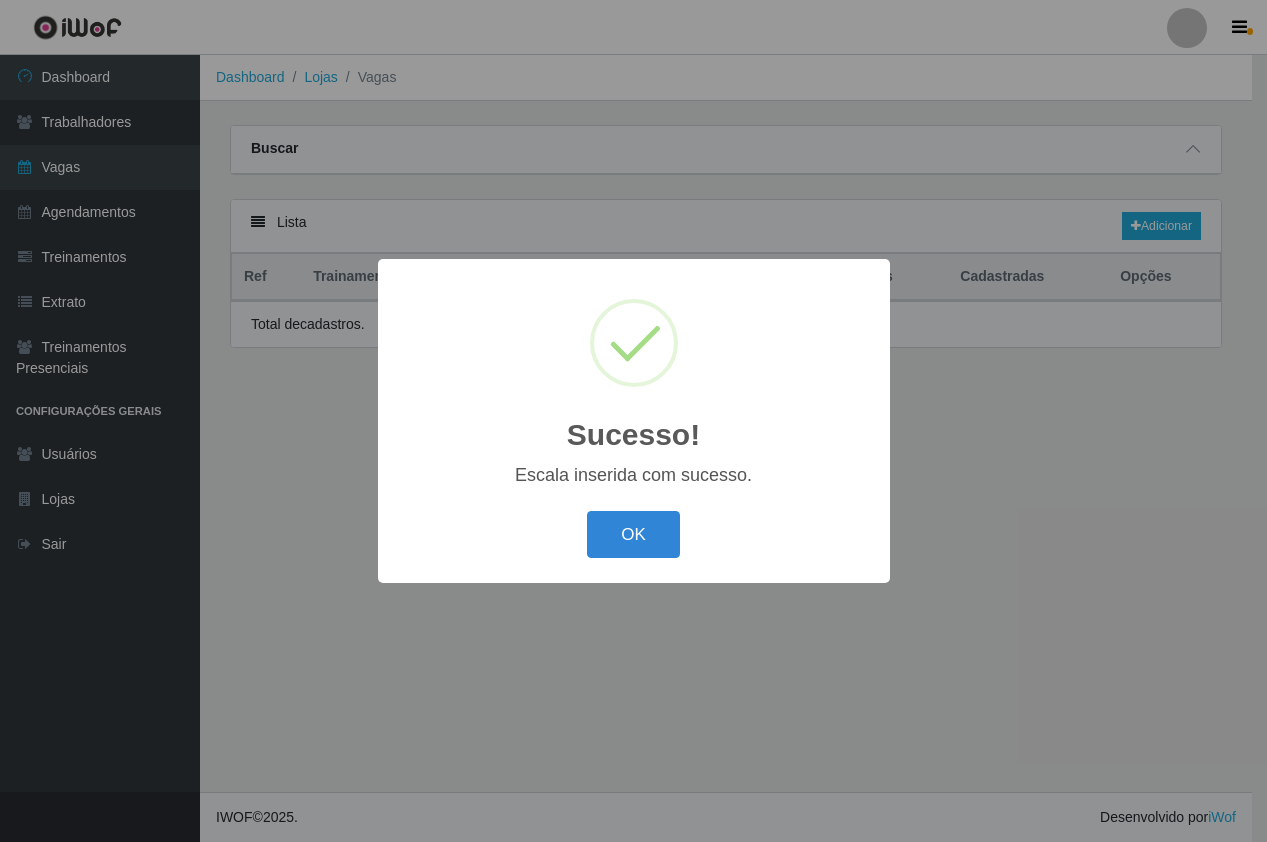 scroll, scrollTop: 0, scrollLeft: 0, axis: both 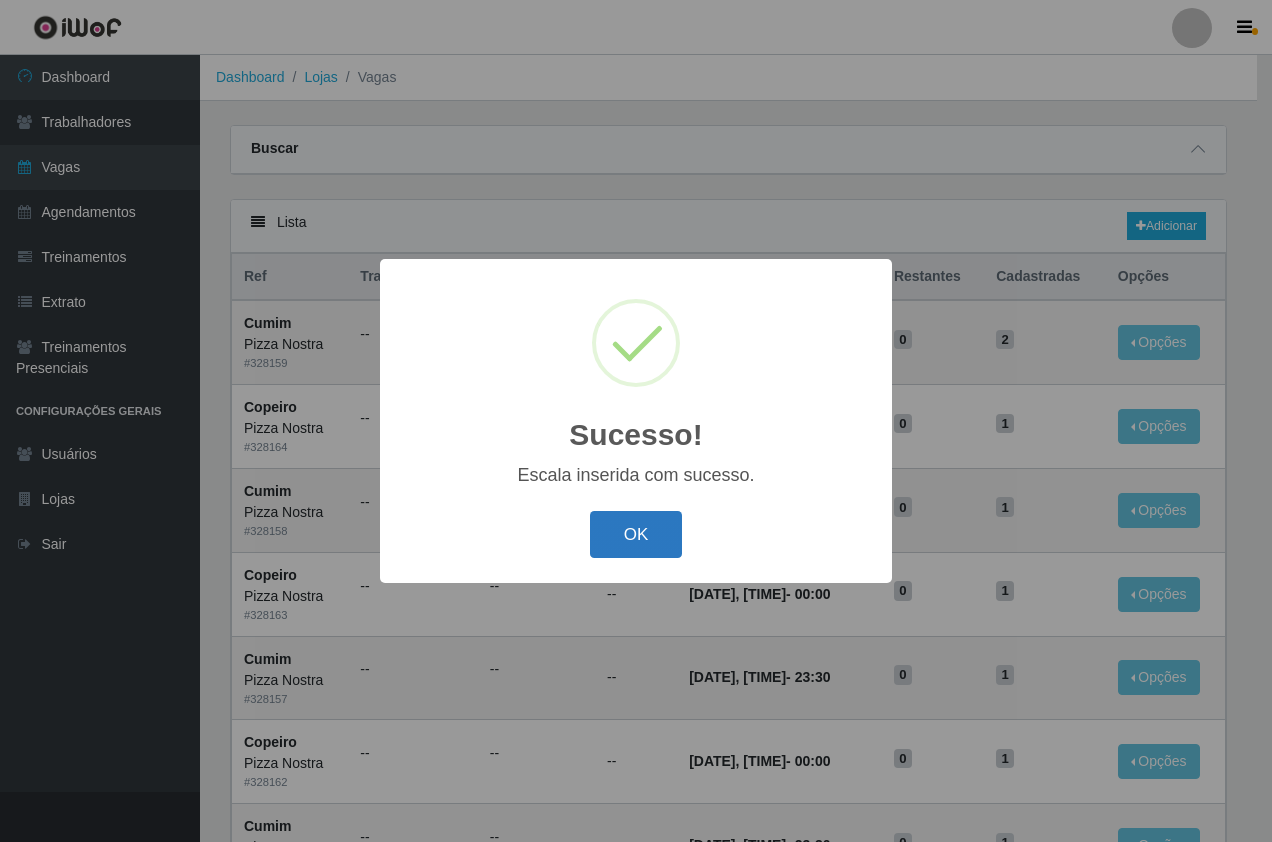 click on "OK" at bounding box center [636, 534] 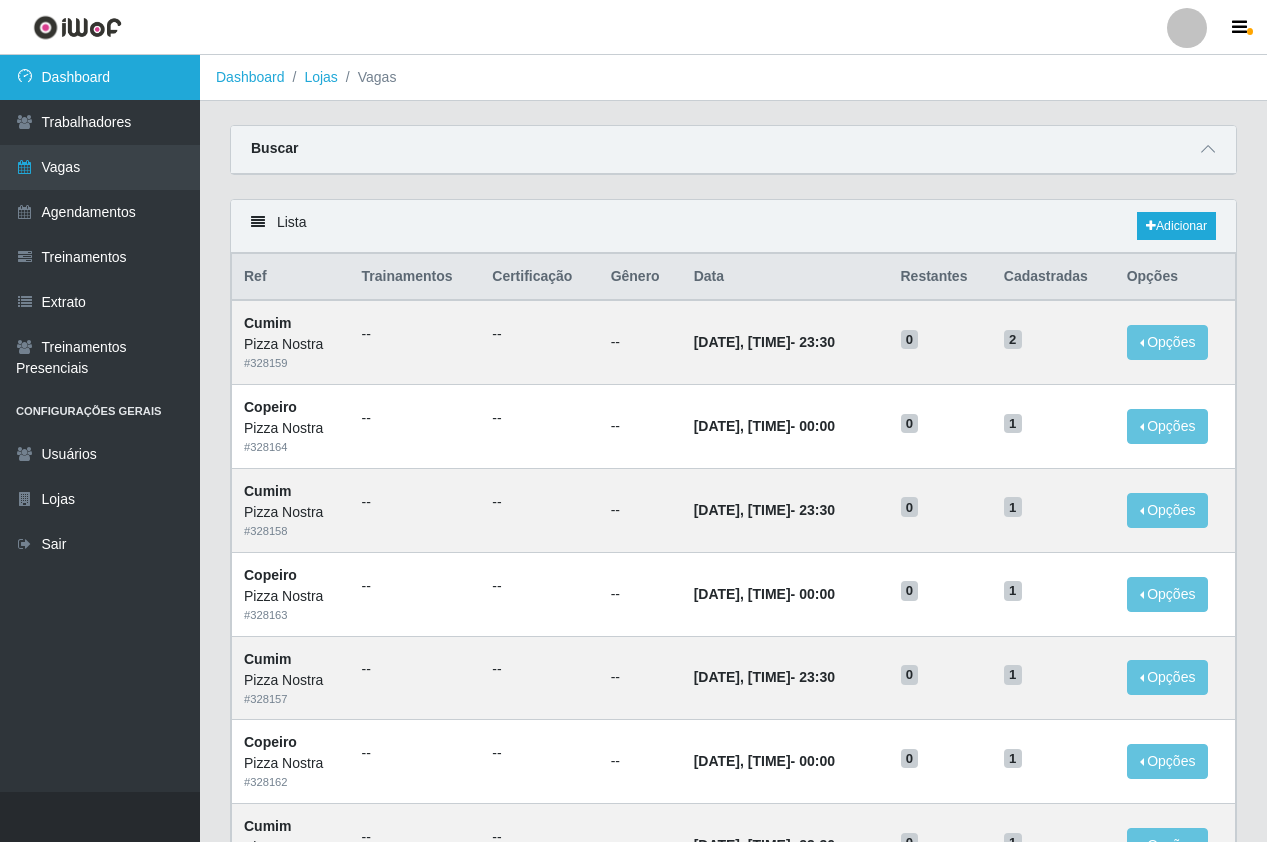 drag, startPoint x: 111, startPoint y: 66, endPoint x: 145, endPoint y: 77, distance: 35.735138 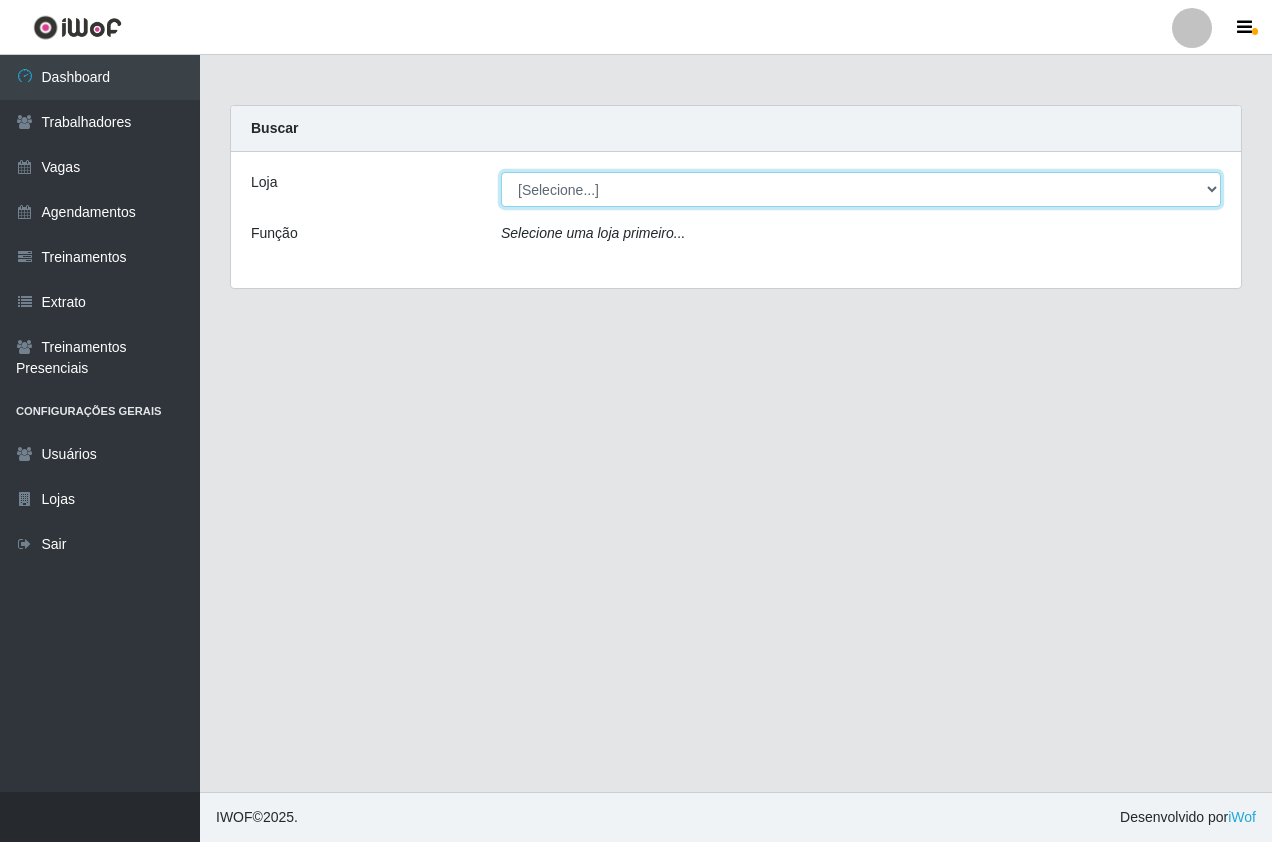 drag, startPoint x: 526, startPoint y: 193, endPoint x: 526, endPoint y: 207, distance: 14 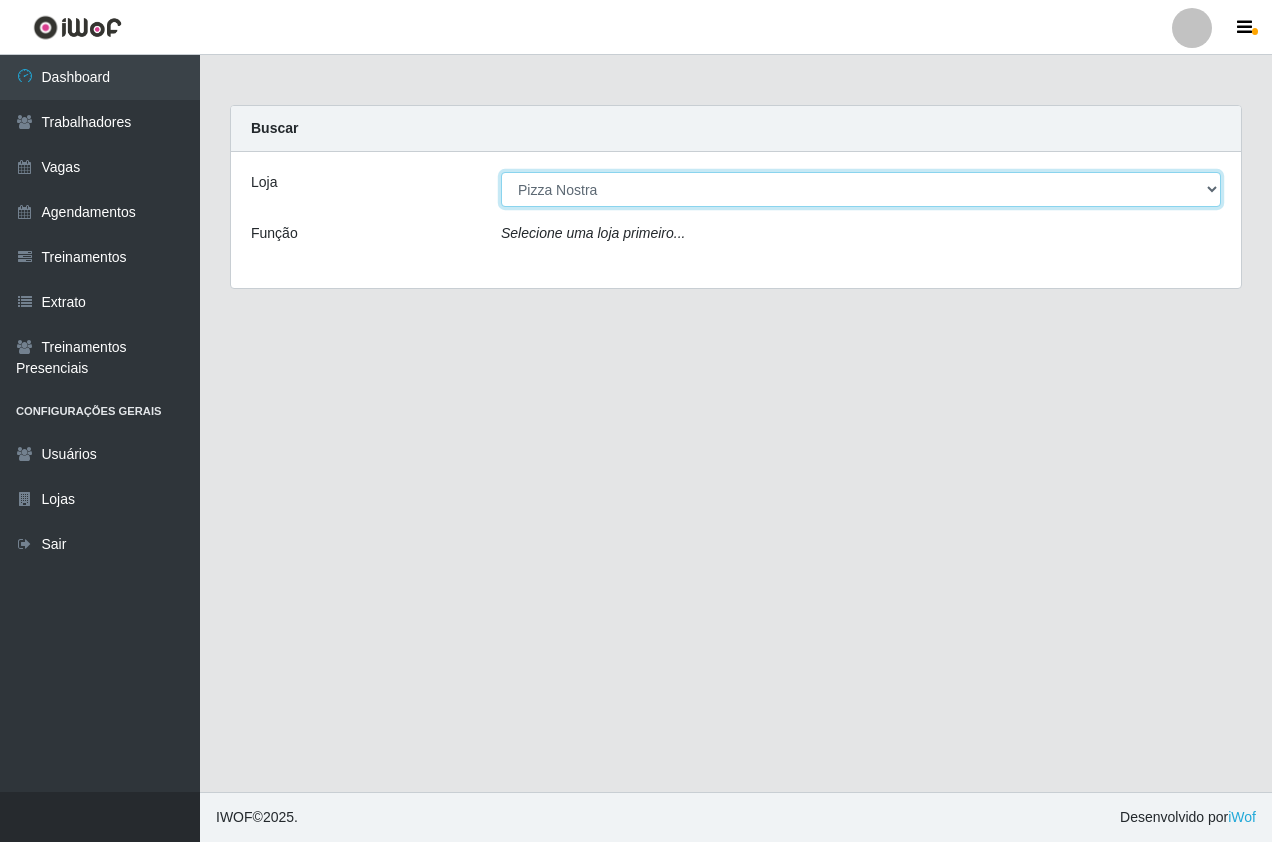click on "[Selecione...] Pizza Nostra" at bounding box center (861, 189) 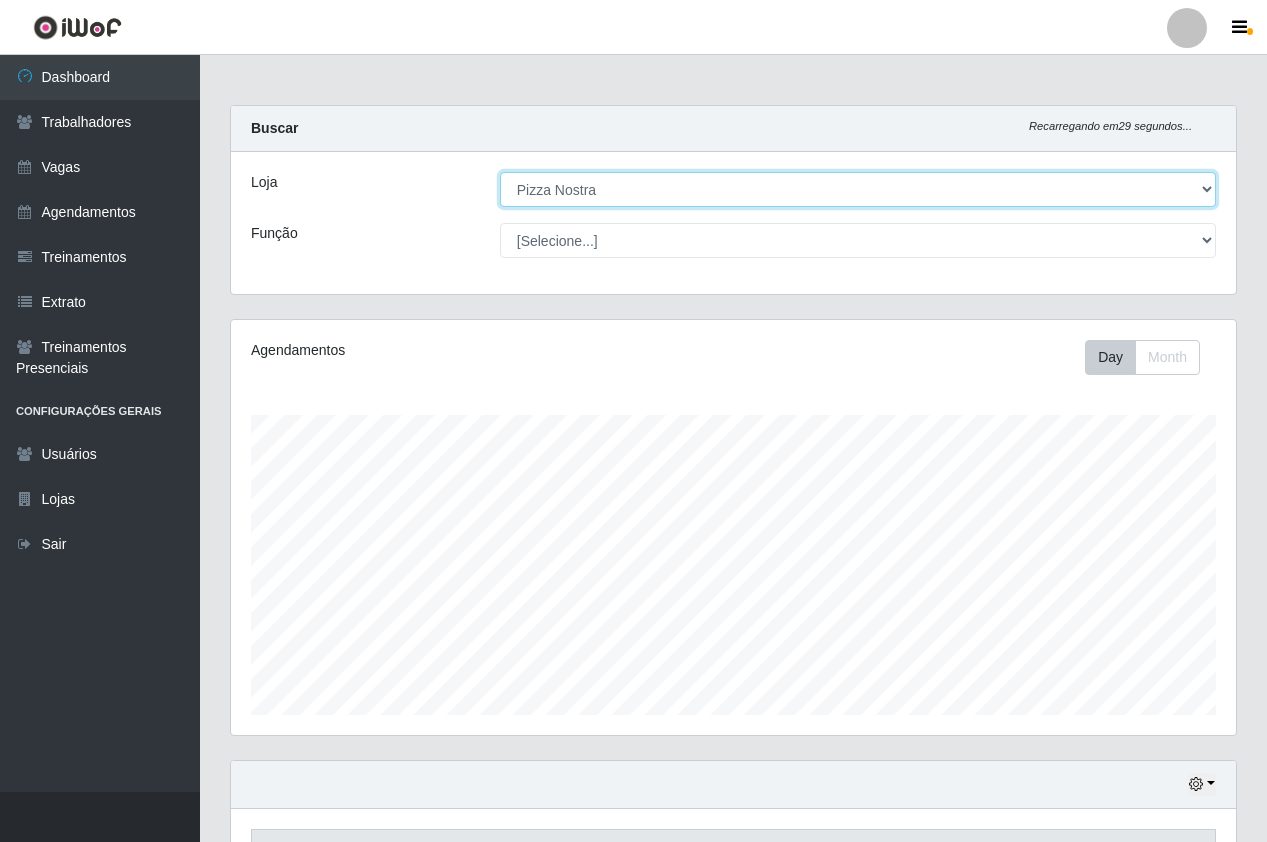 scroll, scrollTop: 999585, scrollLeft: 998995, axis: both 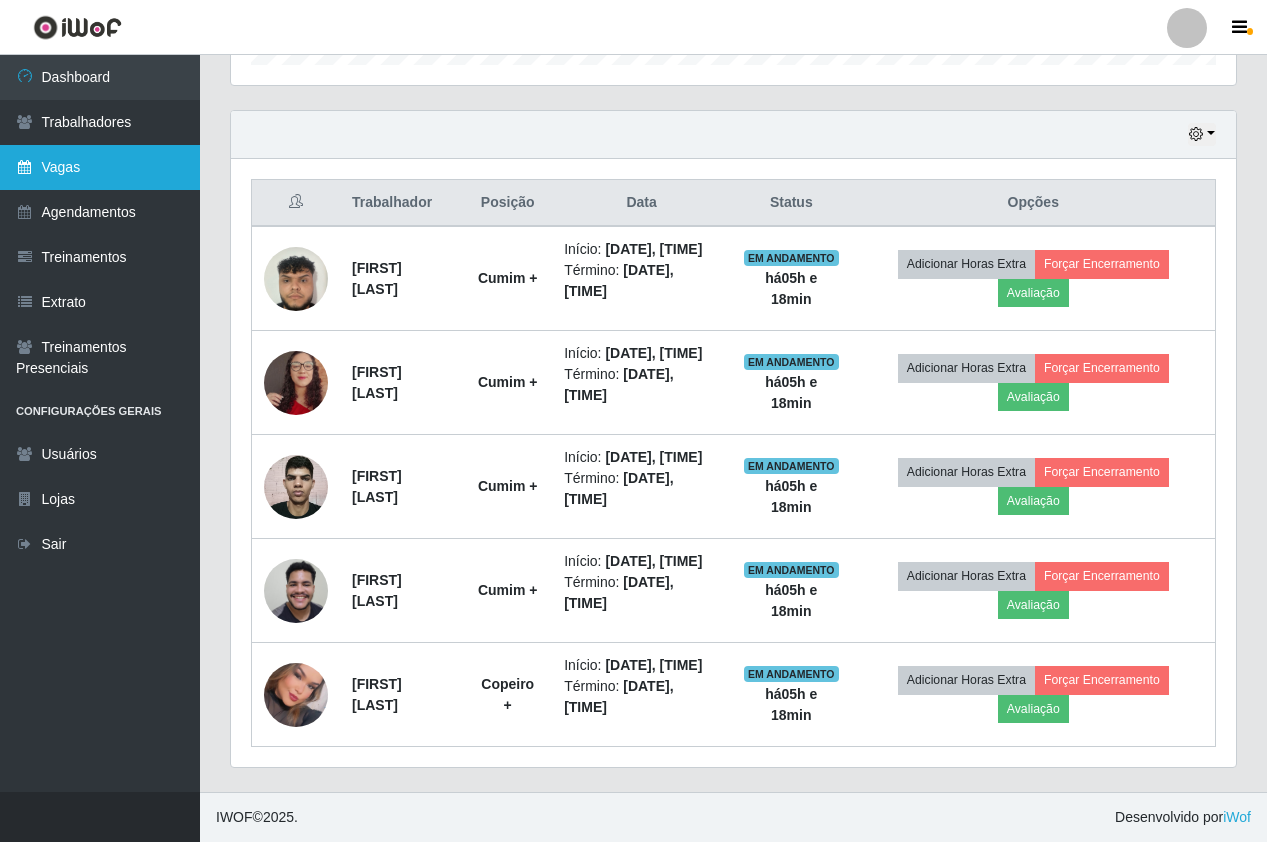 click on "Vagas" at bounding box center [100, 167] 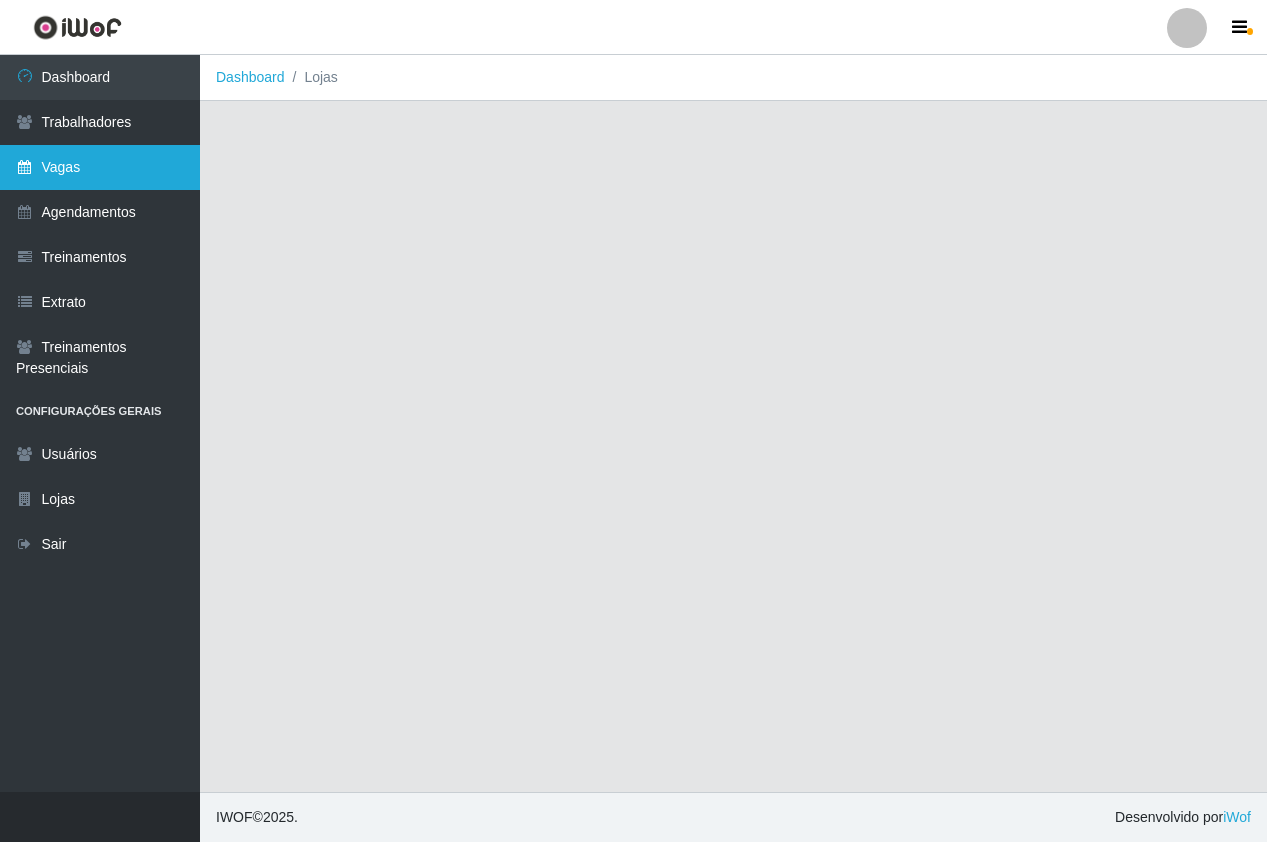 scroll, scrollTop: 0, scrollLeft: 0, axis: both 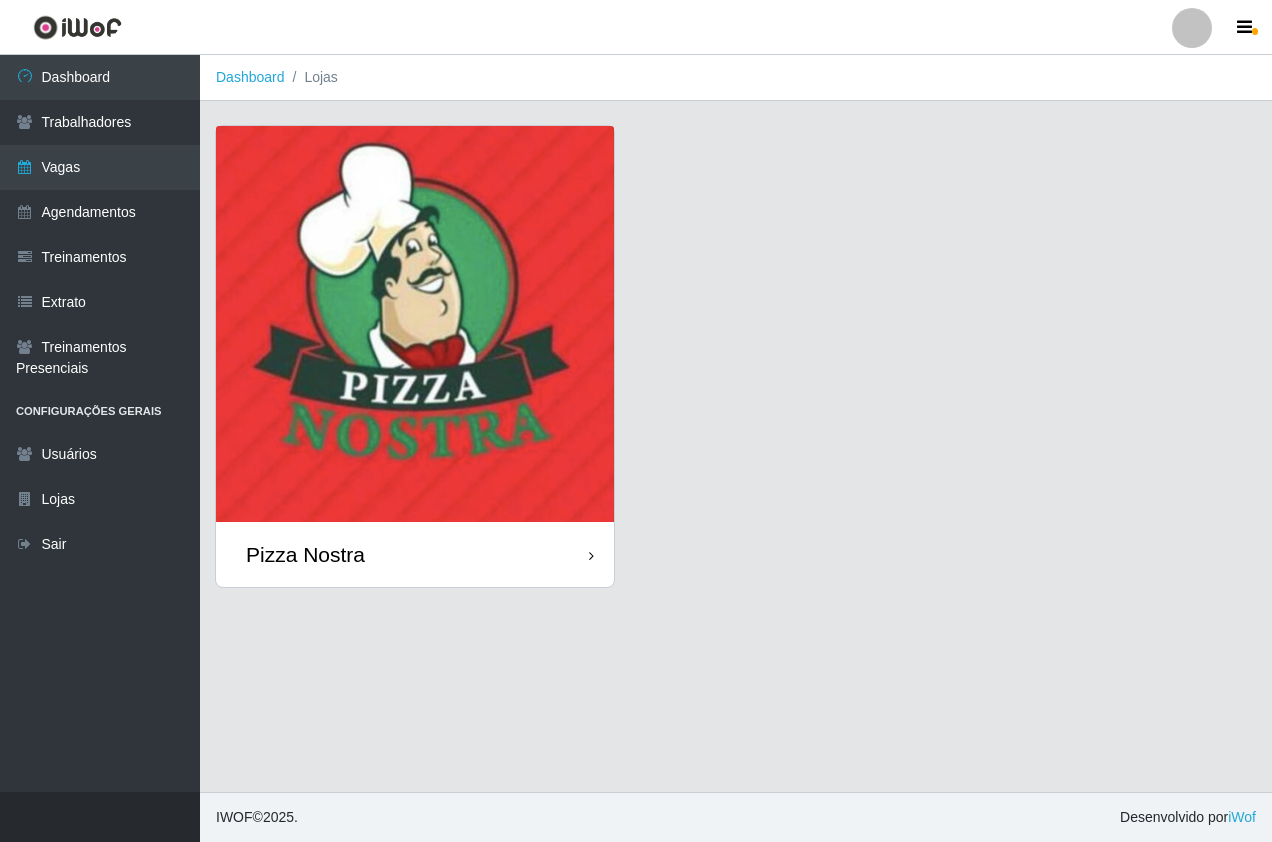 click at bounding box center (415, 324) 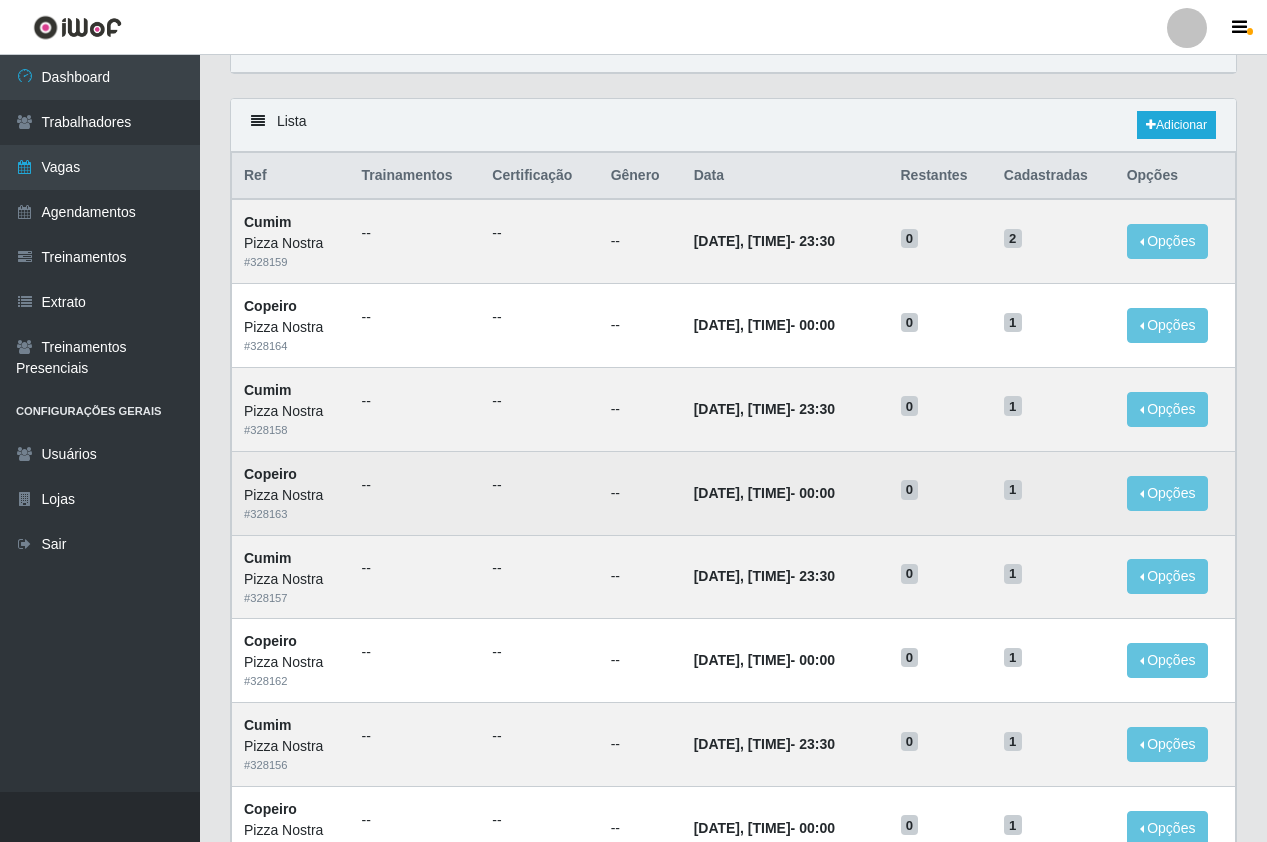 scroll, scrollTop: 53, scrollLeft: 0, axis: vertical 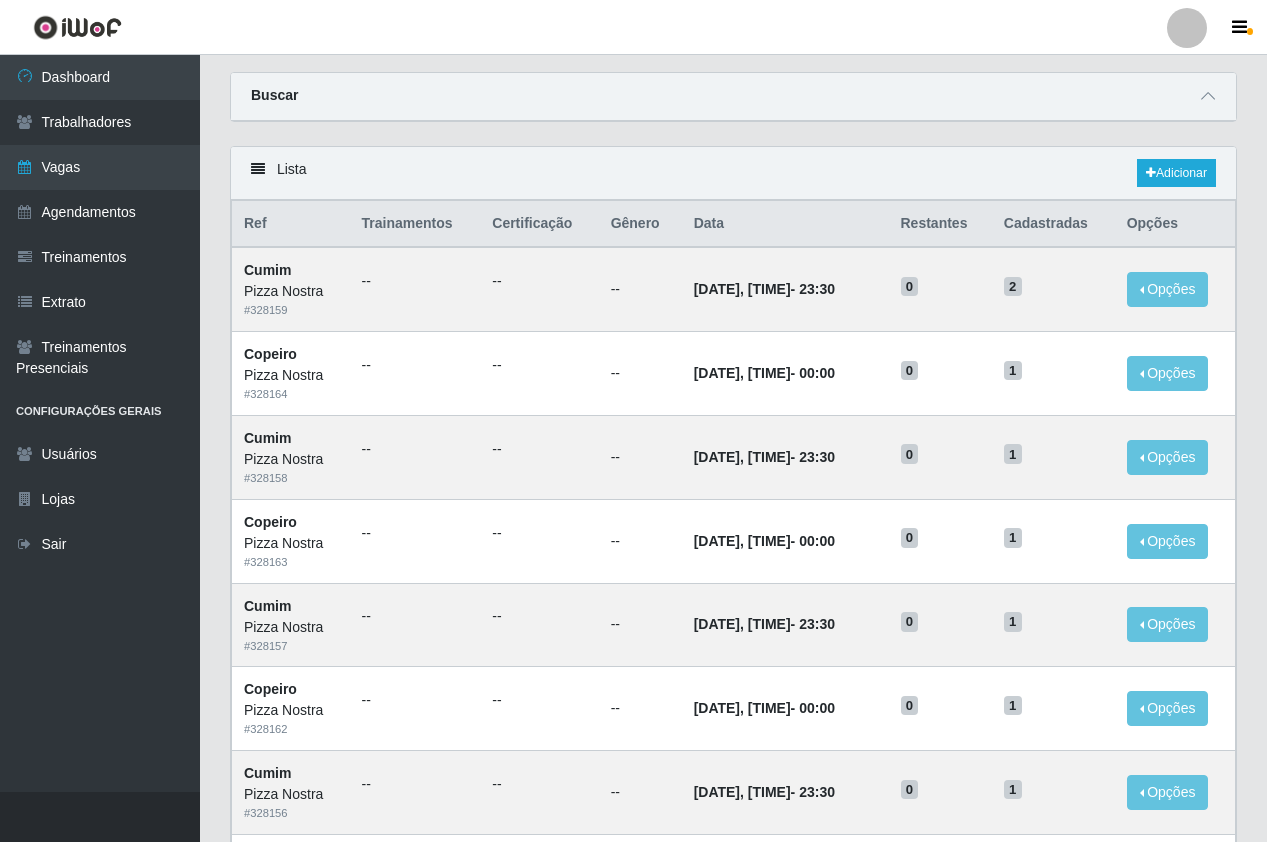 click on "Lista  Adicionar" at bounding box center (733, 173) 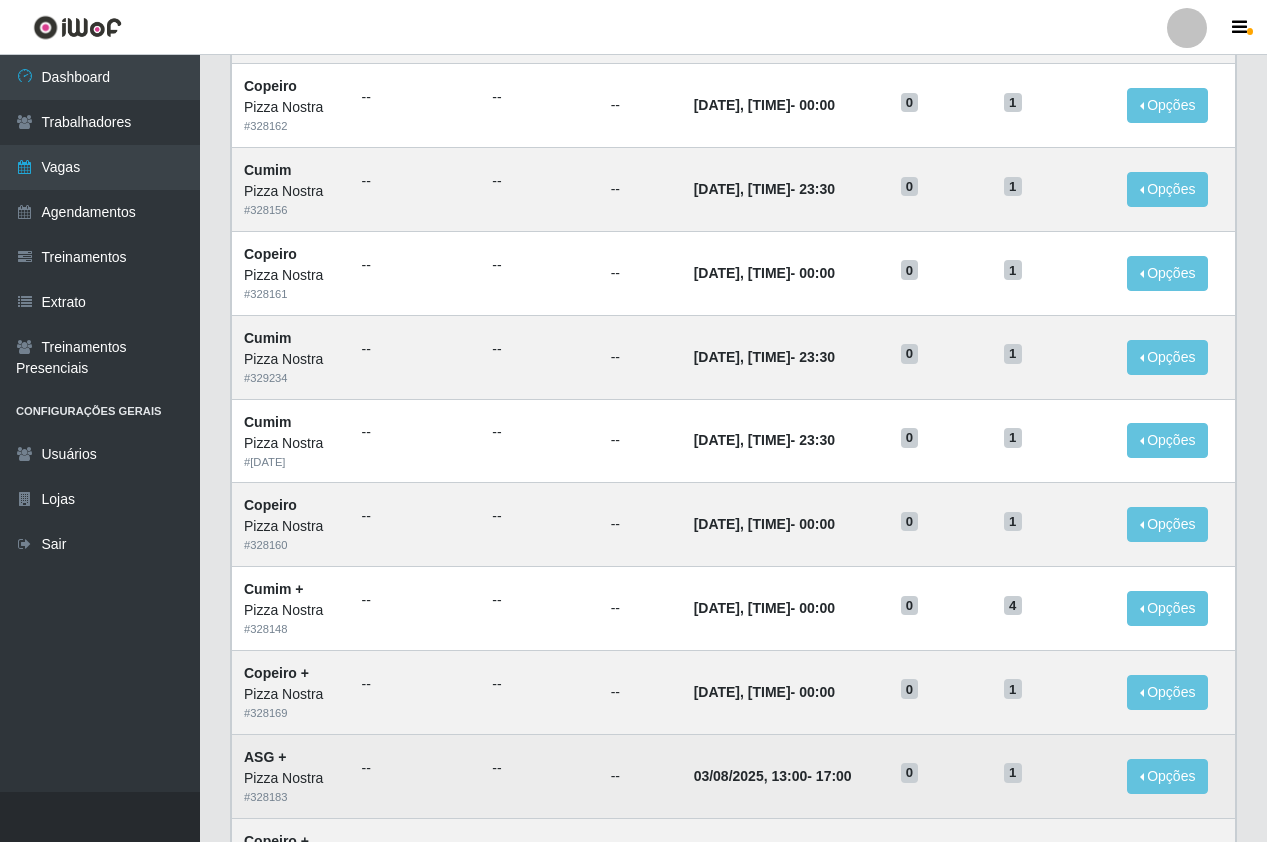 scroll, scrollTop: 653, scrollLeft: 0, axis: vertical 